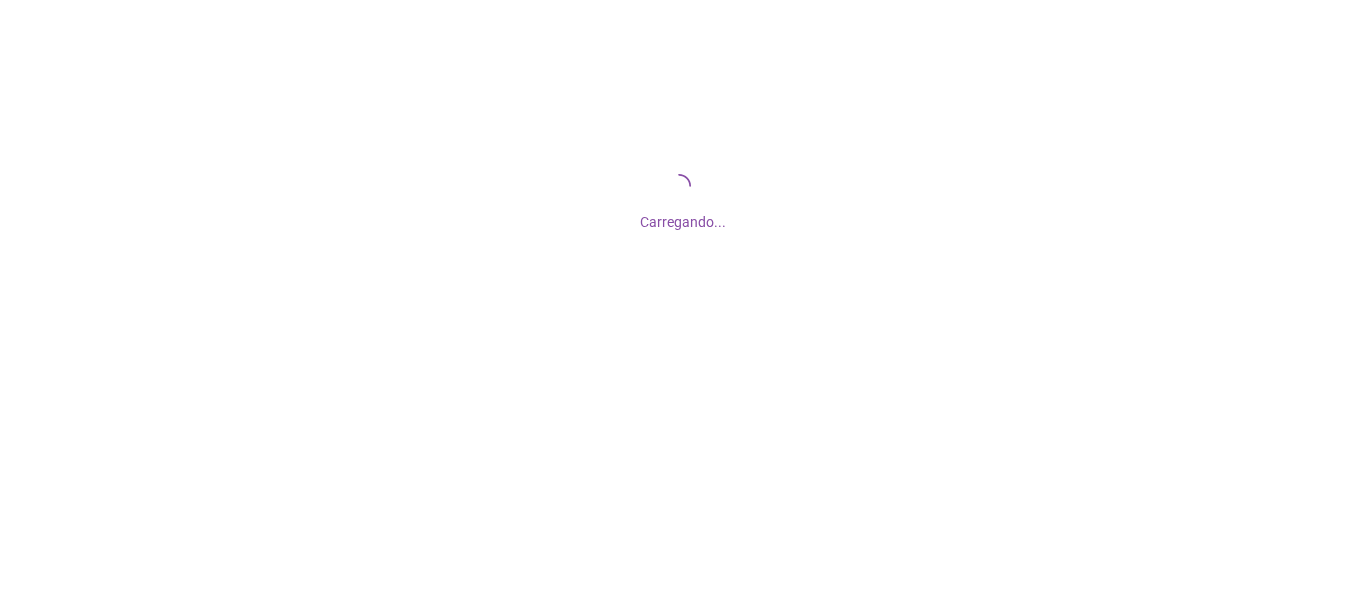 scroll, scrollTop: 0, scrollLeft: 0, axis: both 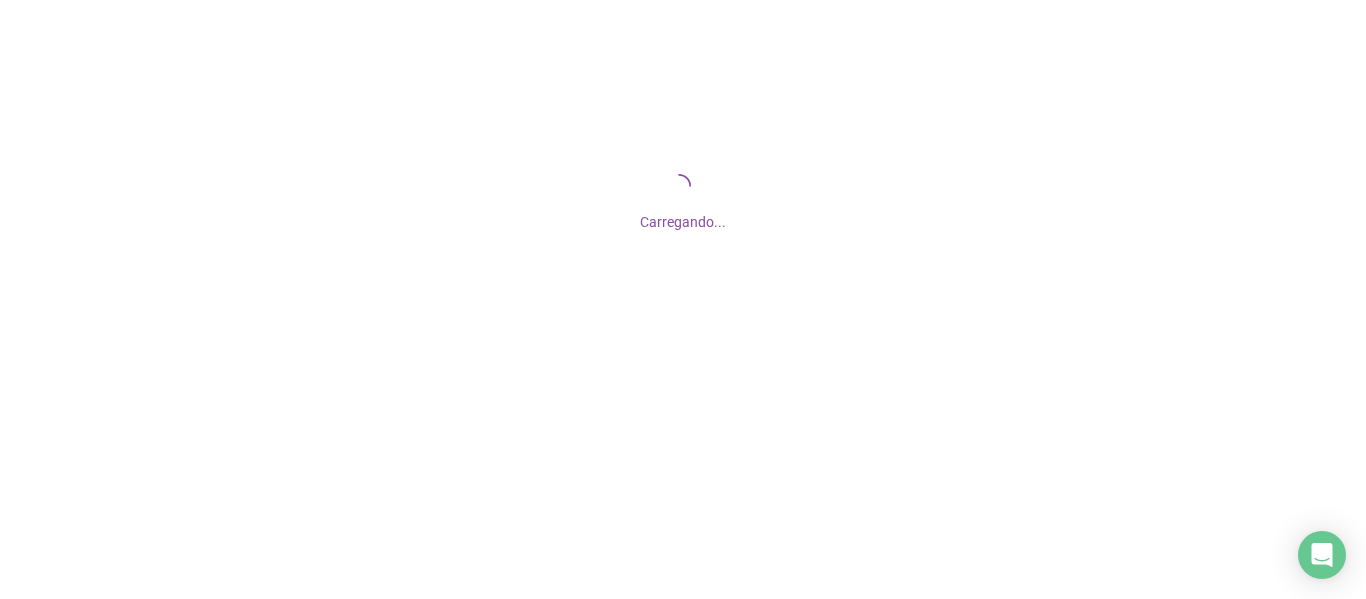 drag, startPoint x: 628, startPoint y: 445, endPoint x: 678, endPoint y: 456, distance: 51.1957 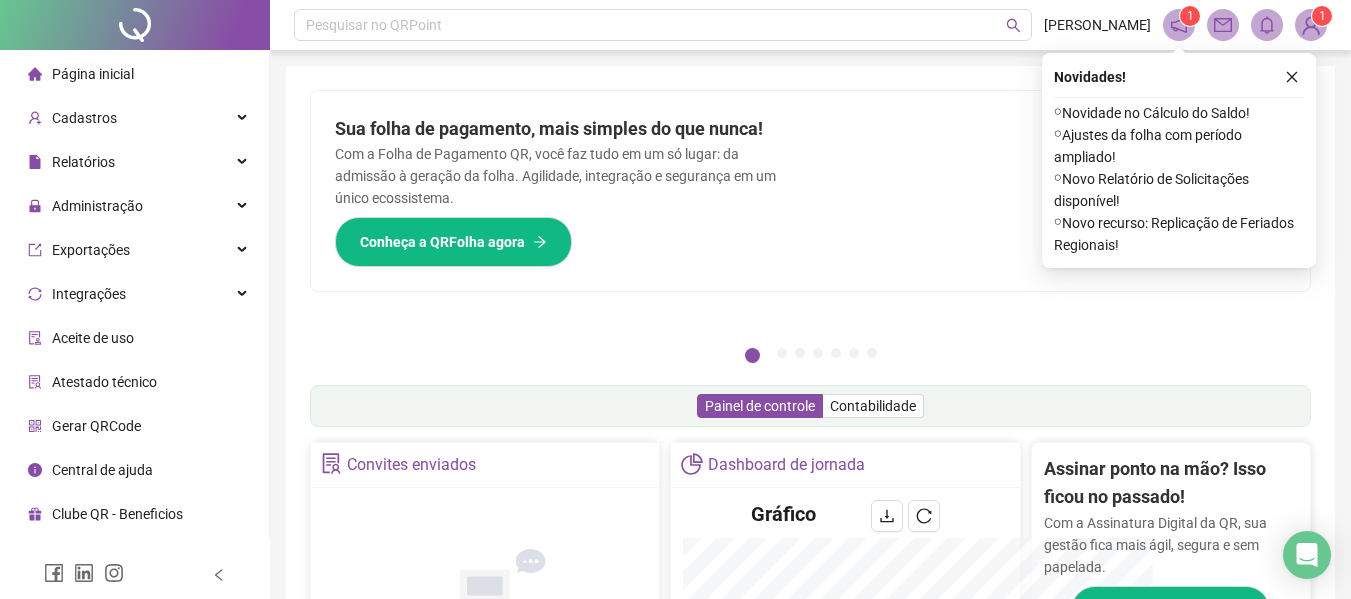 drag, startPoint x: 678, startPoint y: 456, endPoint x: 631, endPoint y: 157, distance: 302.67145 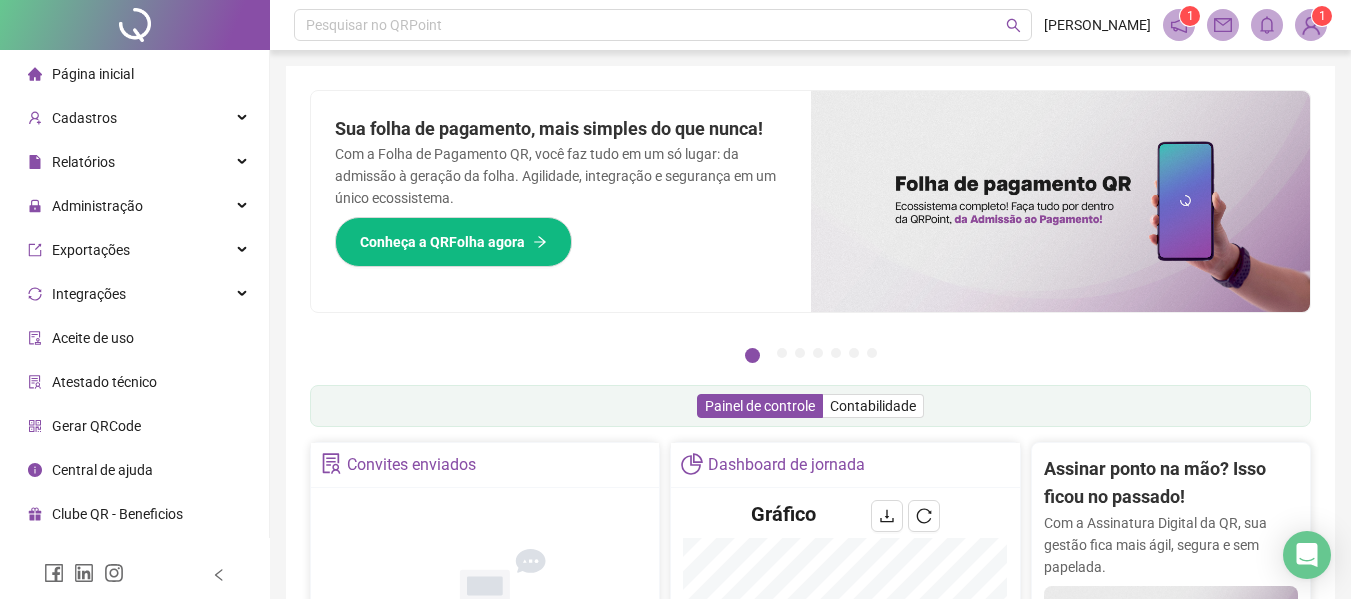 click on "Página inicial" at bounding box center [93, 74] 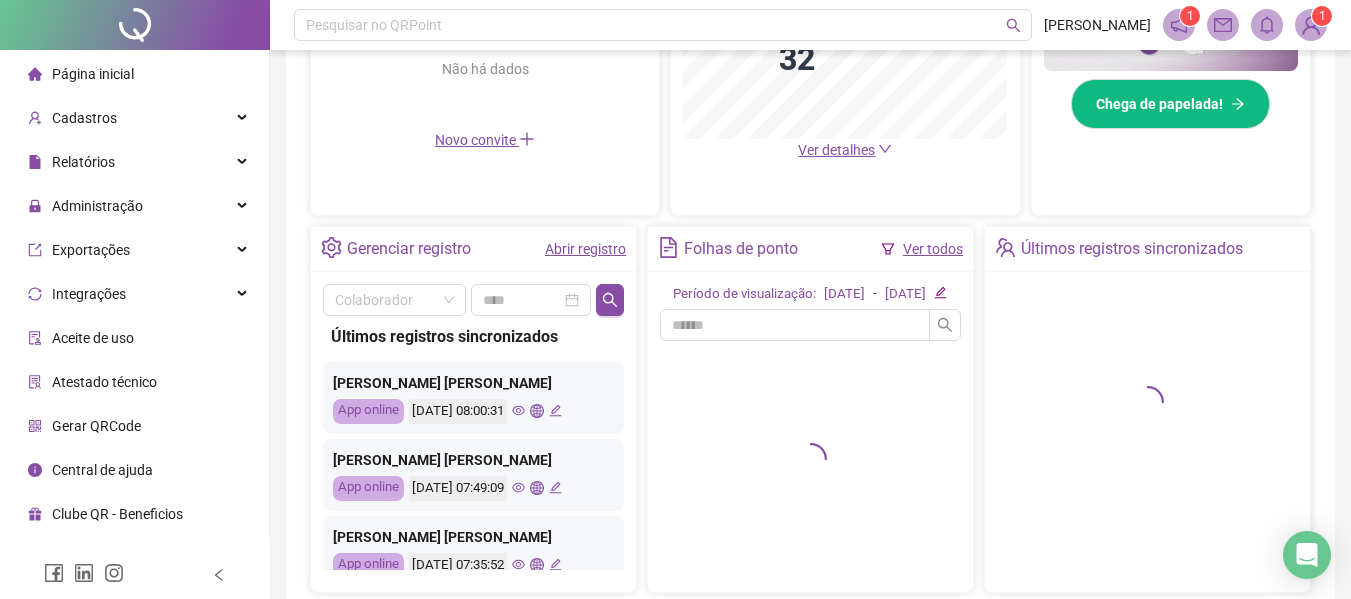 scroll, scrollTop: 600, scrollLeft: 0, axis: vertical 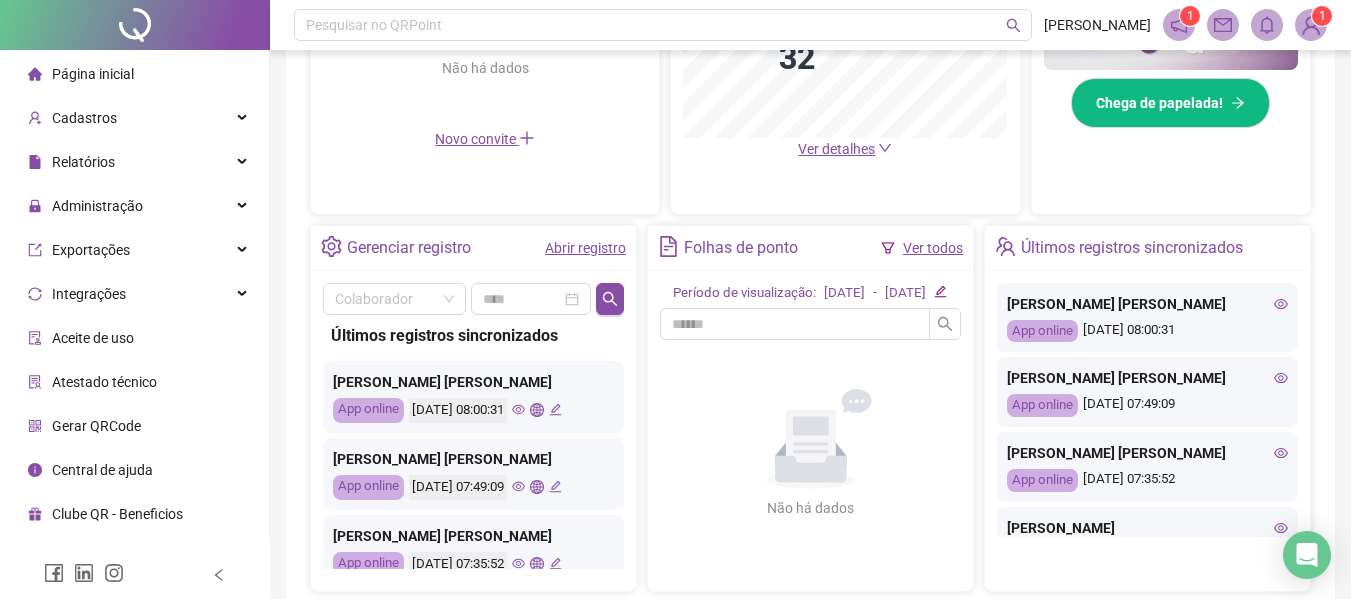 click on "Gerenciar registro Abrir registro" at bounding box center (473, 248) 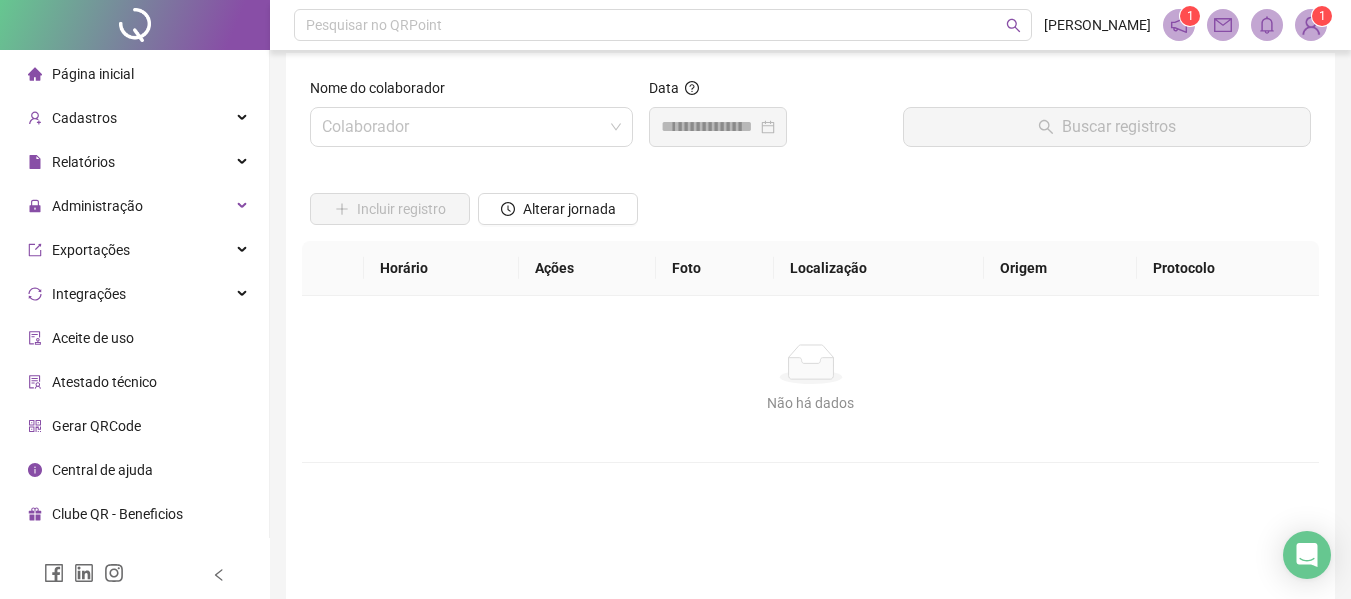 scroll, scrollTop: 0, scrollLeft: 0, axis: both 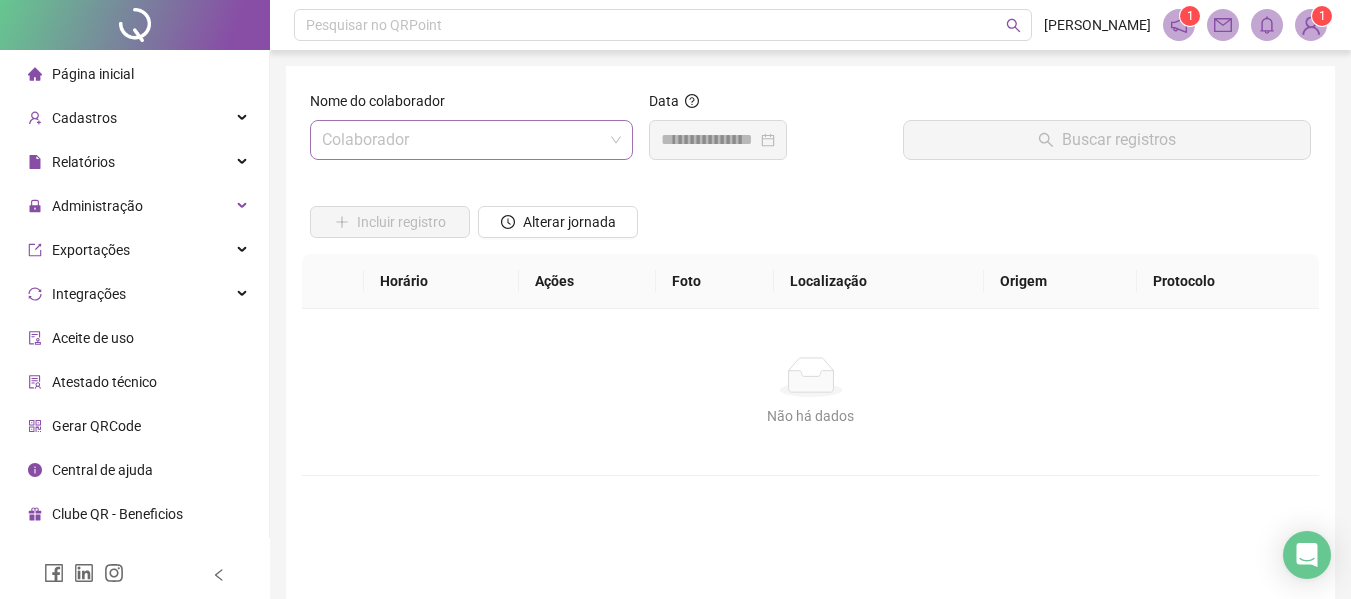 click at bounding box center [465, 140] 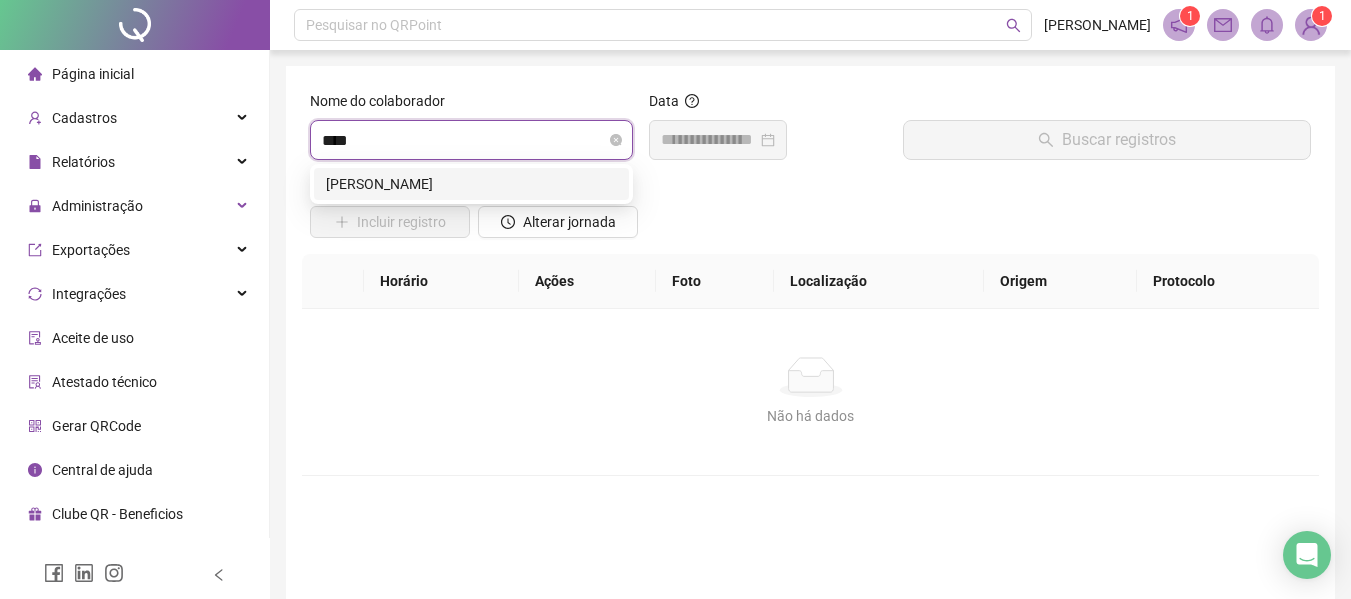 type on "*****" 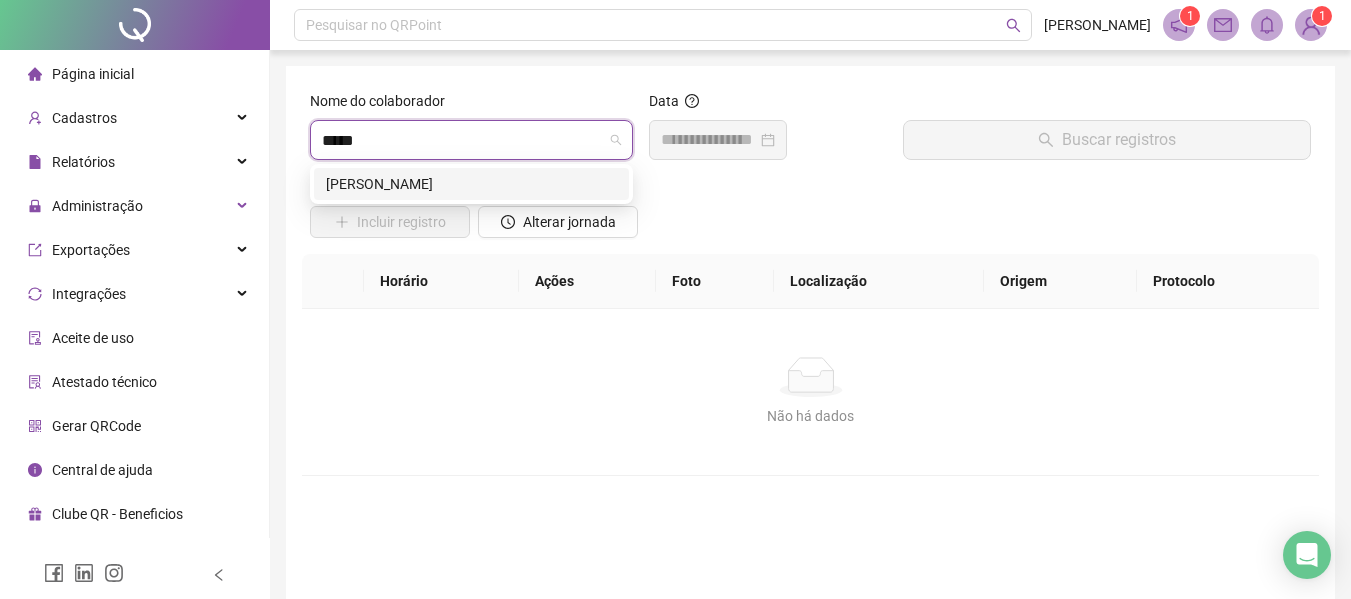 click on "[PERSON_NAME]" at bounding box center (471, 184) 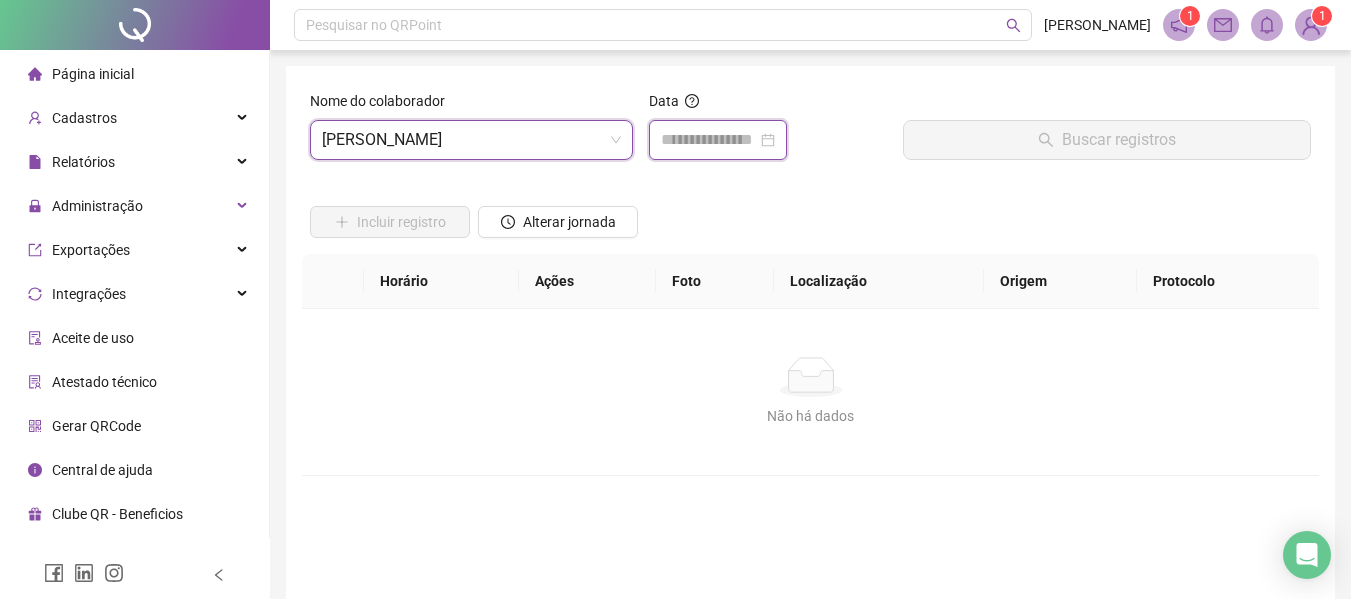 click at bounding box center [709, 140] 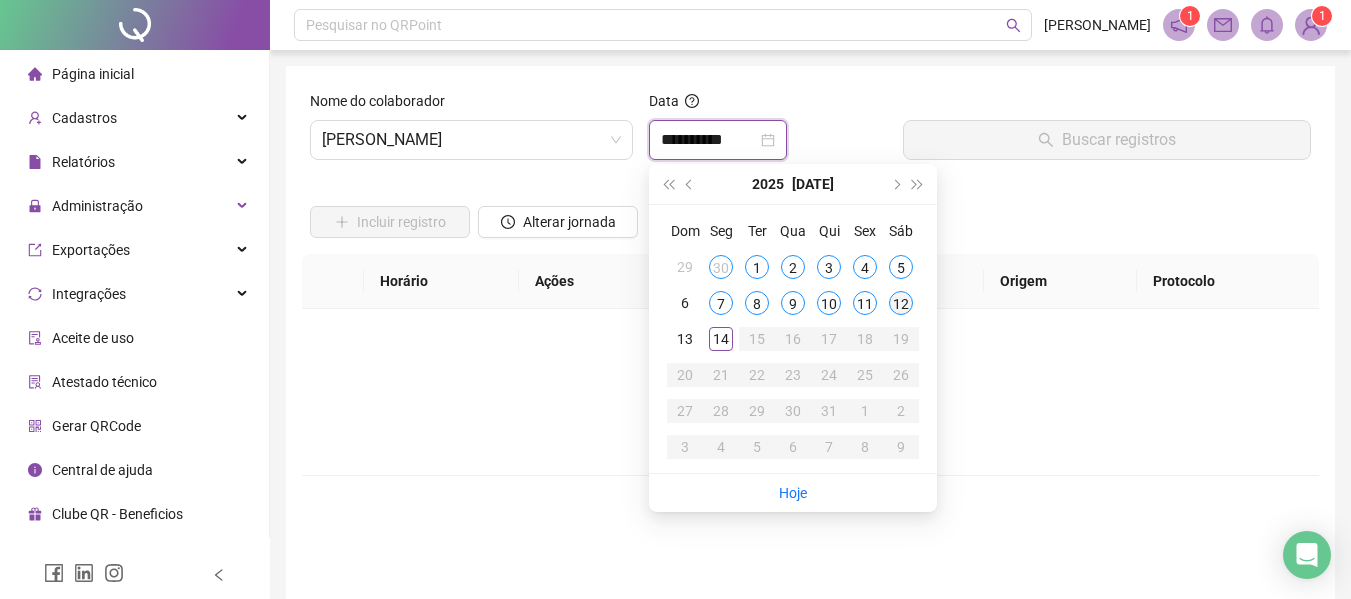 type on "**********" 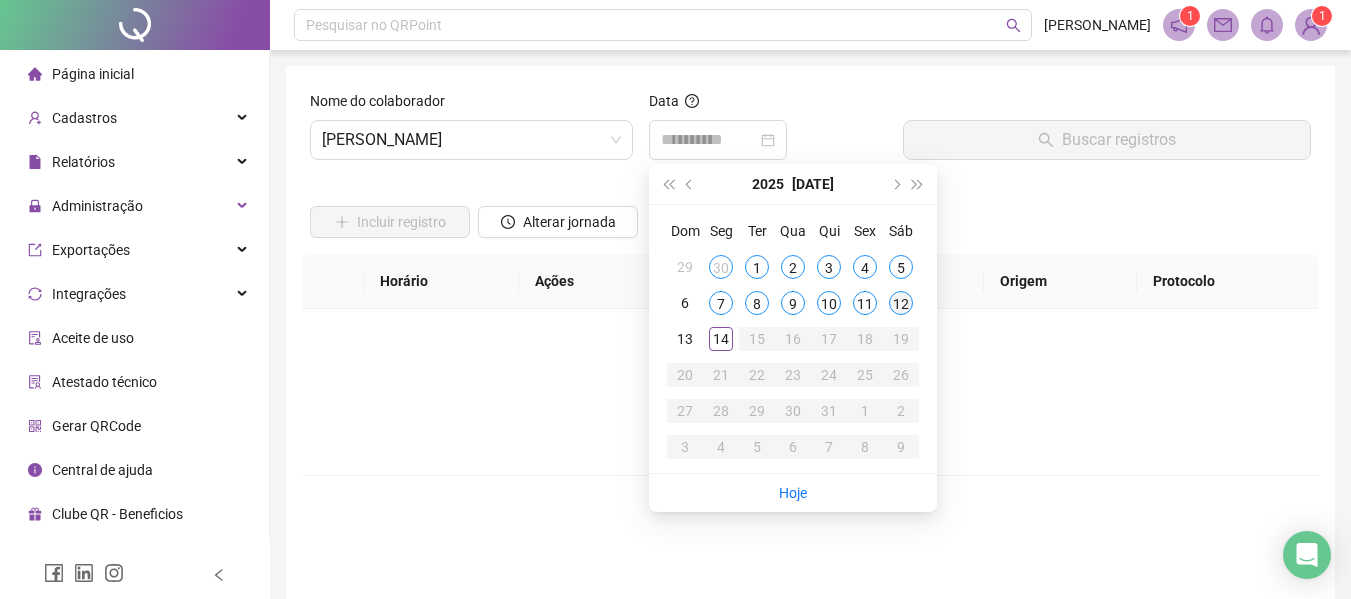 click on "12" at bounding box center [901, 303] 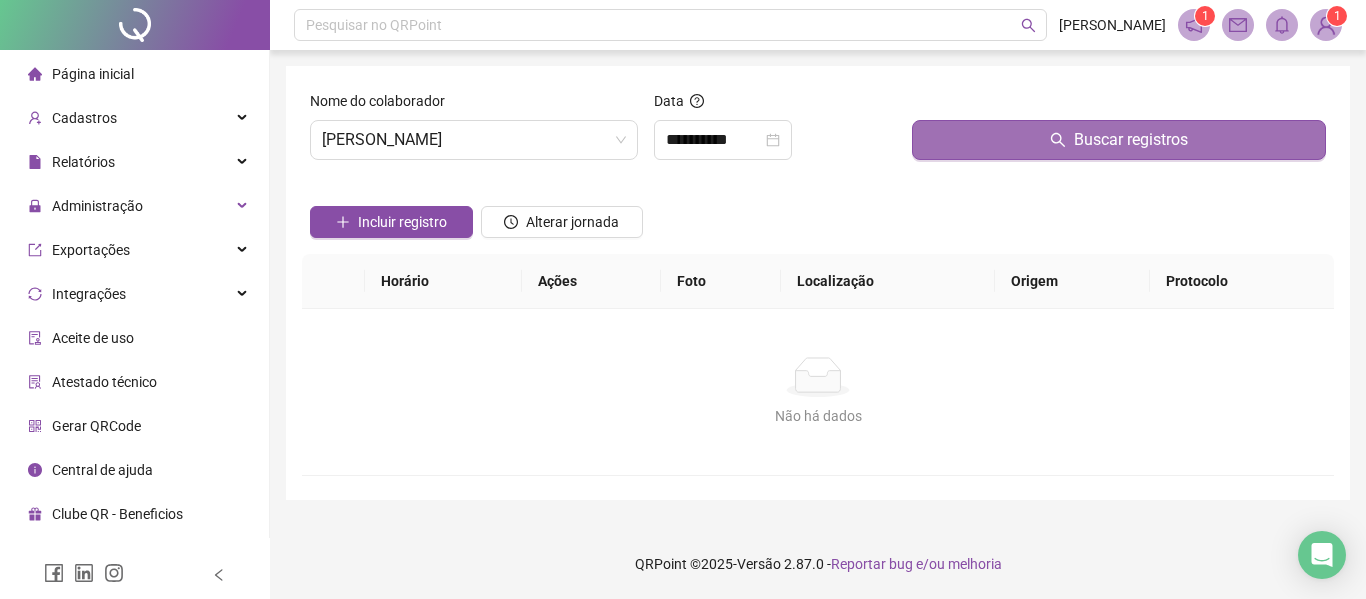 click on "Buscar registros" at bounding box center [1131, 140] 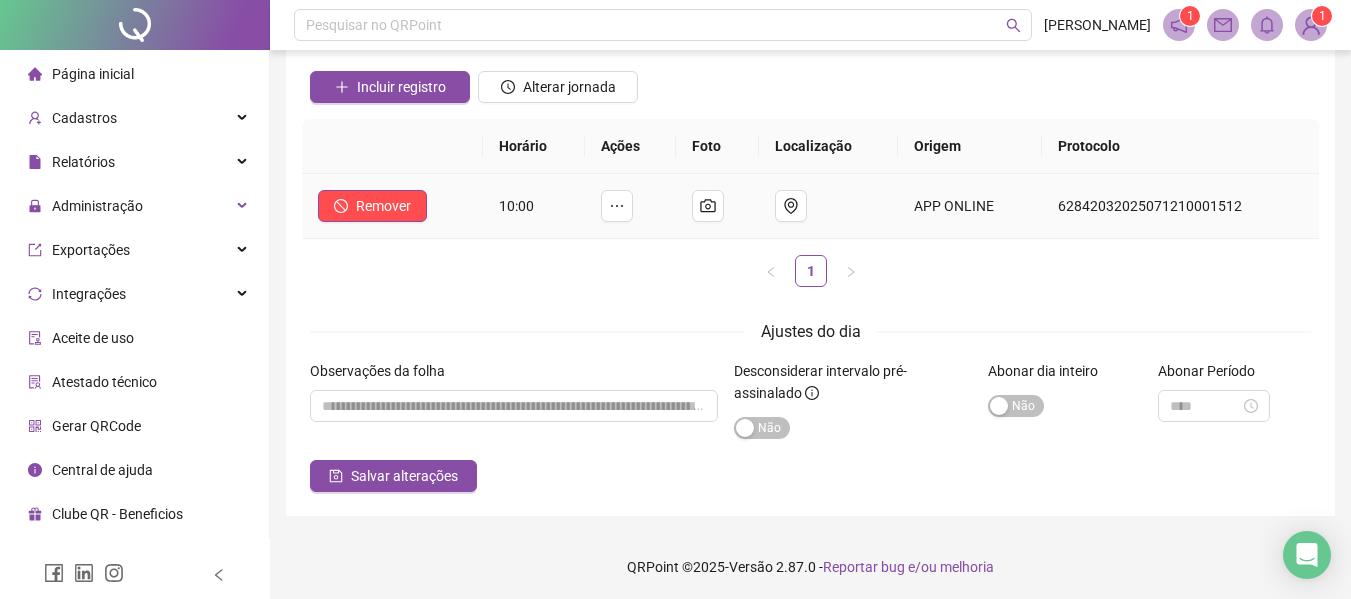 scroll, scrollTop: 138, scrollLeft: 0, axis: vertical 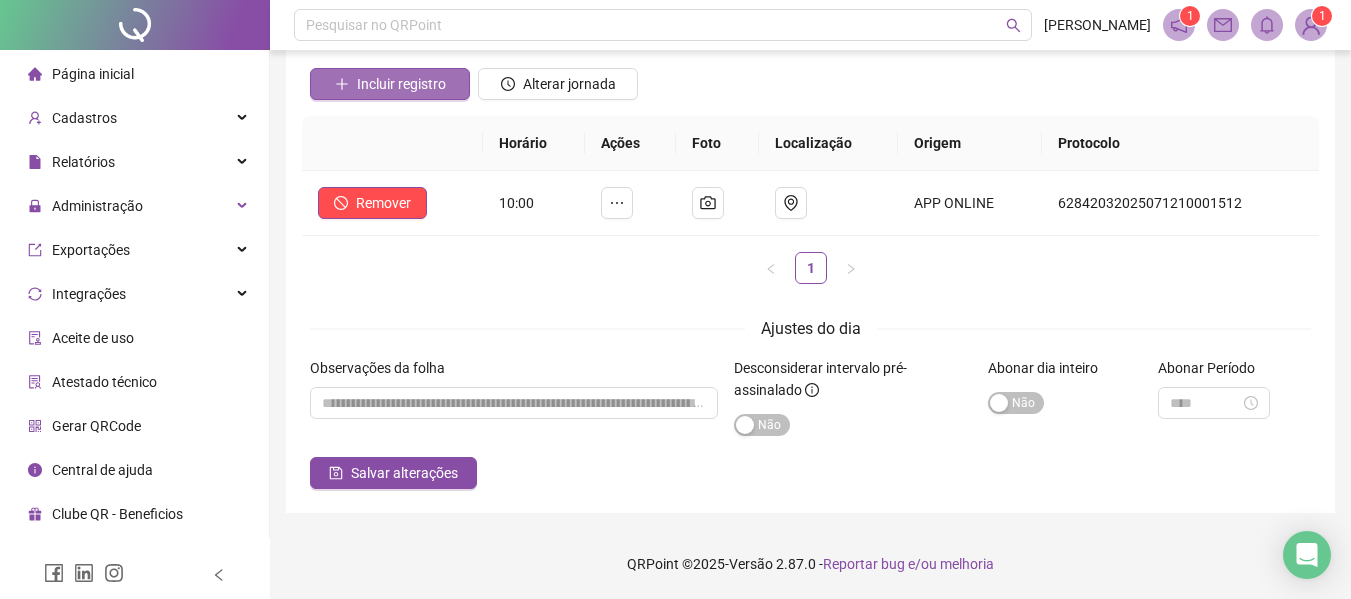 click on "Incluir registro" at bounding box center [401, 84] 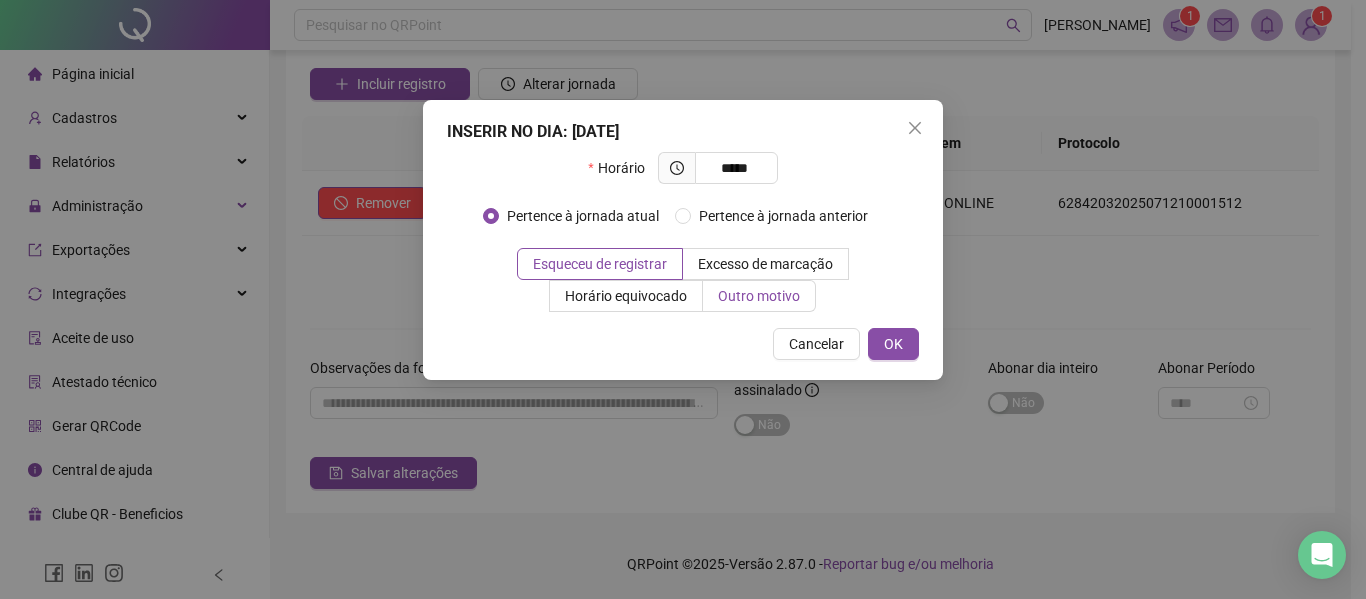 type on "*****" 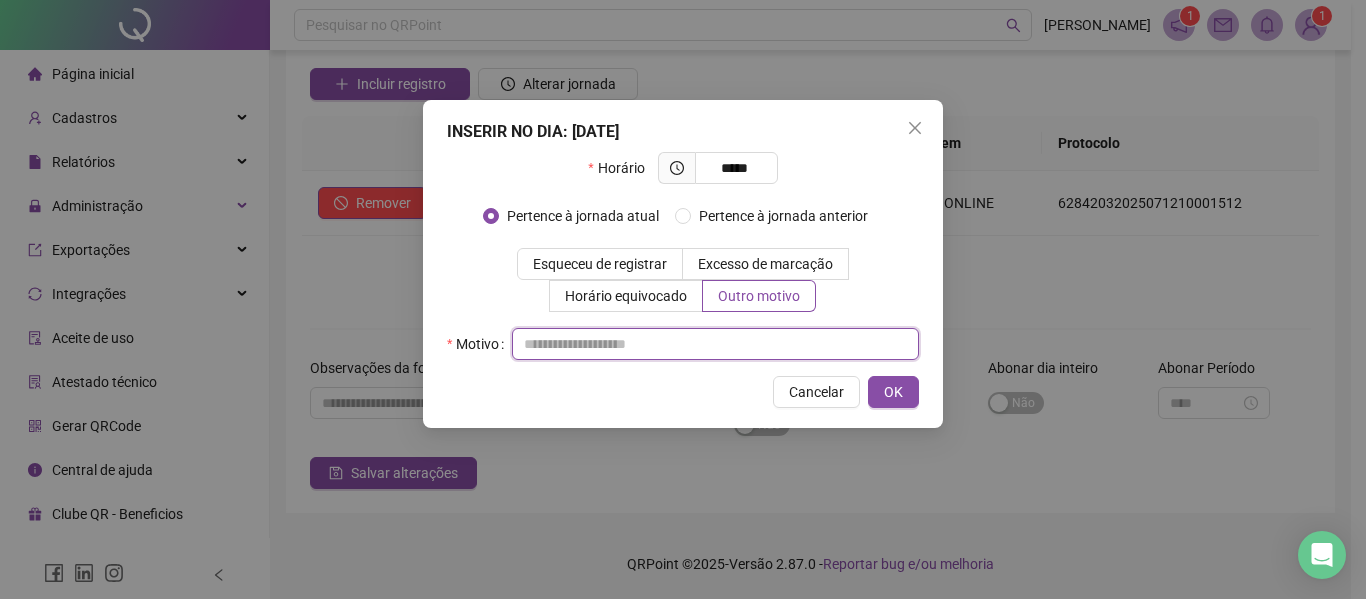click at bounding box center [715, 344] 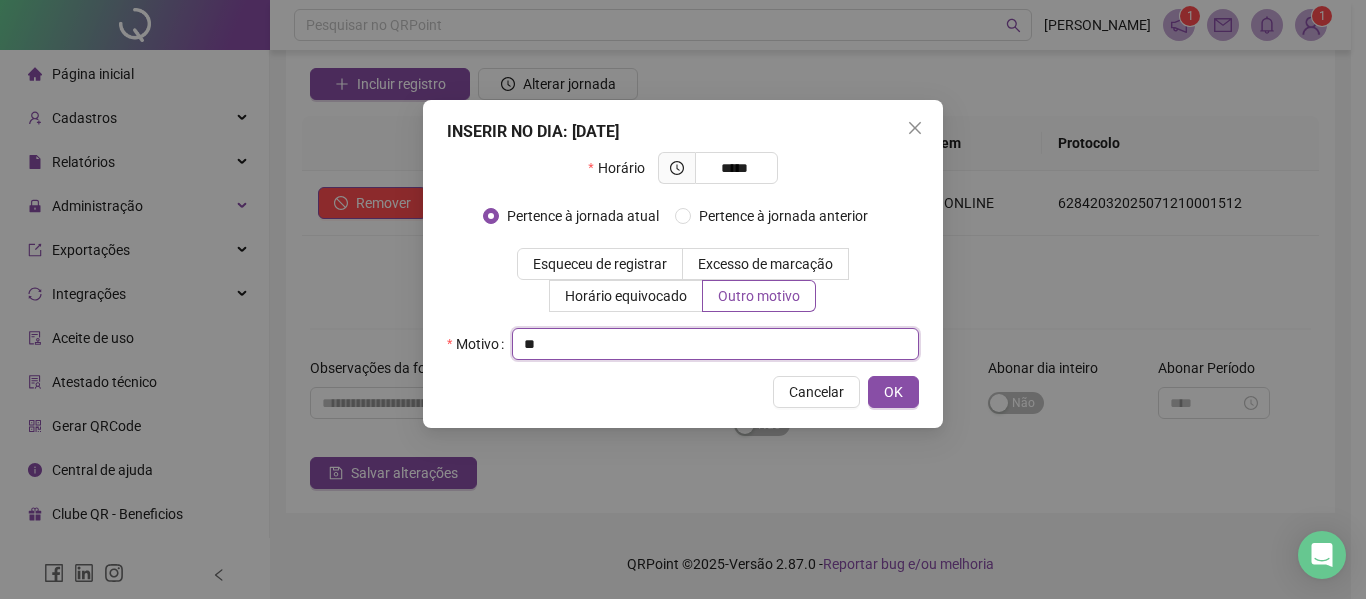 type on "*" 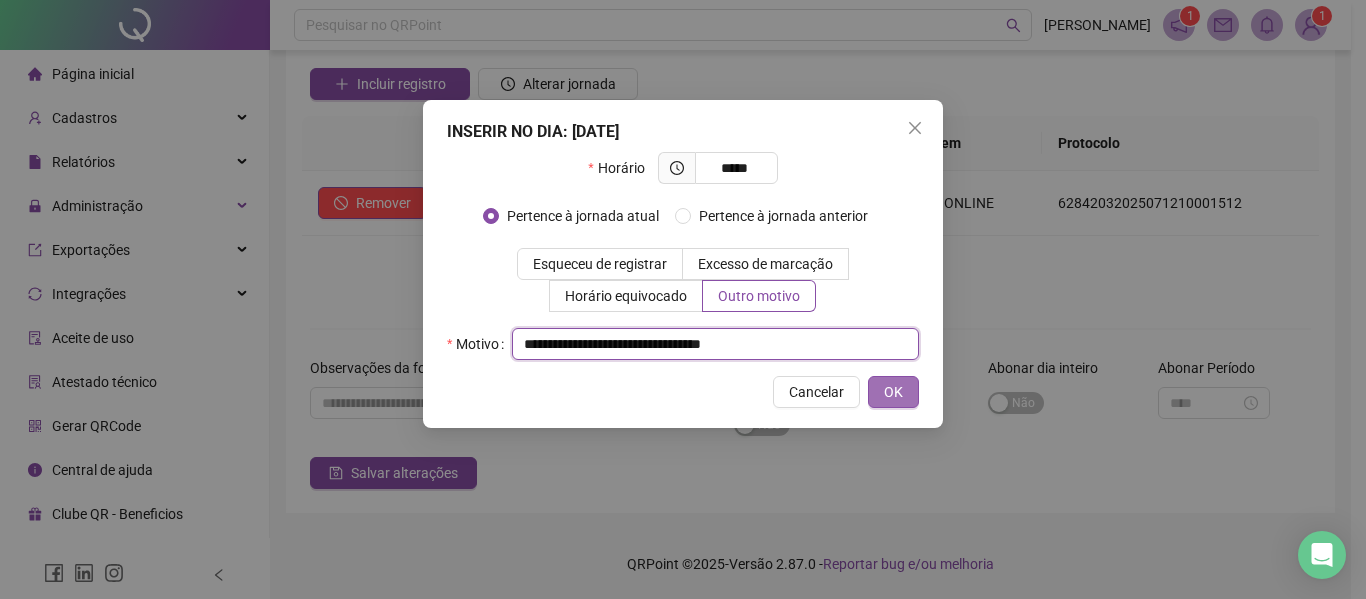 type on "**********" 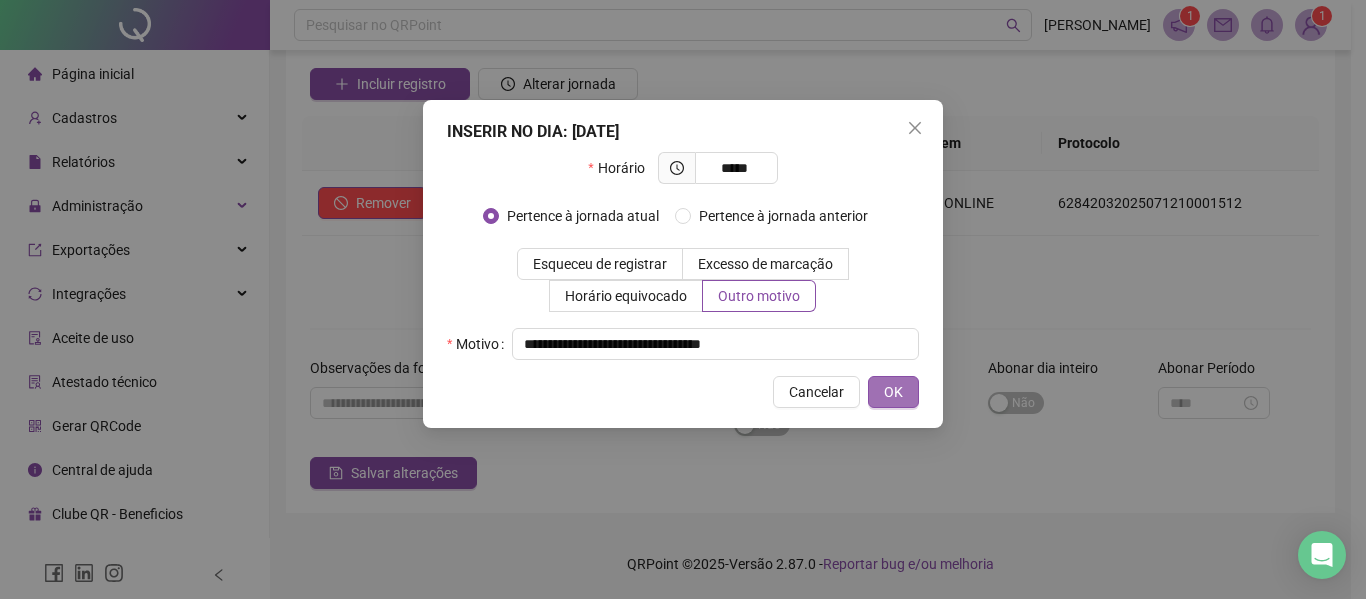 click on "OK" at bounding box center (893, 392) 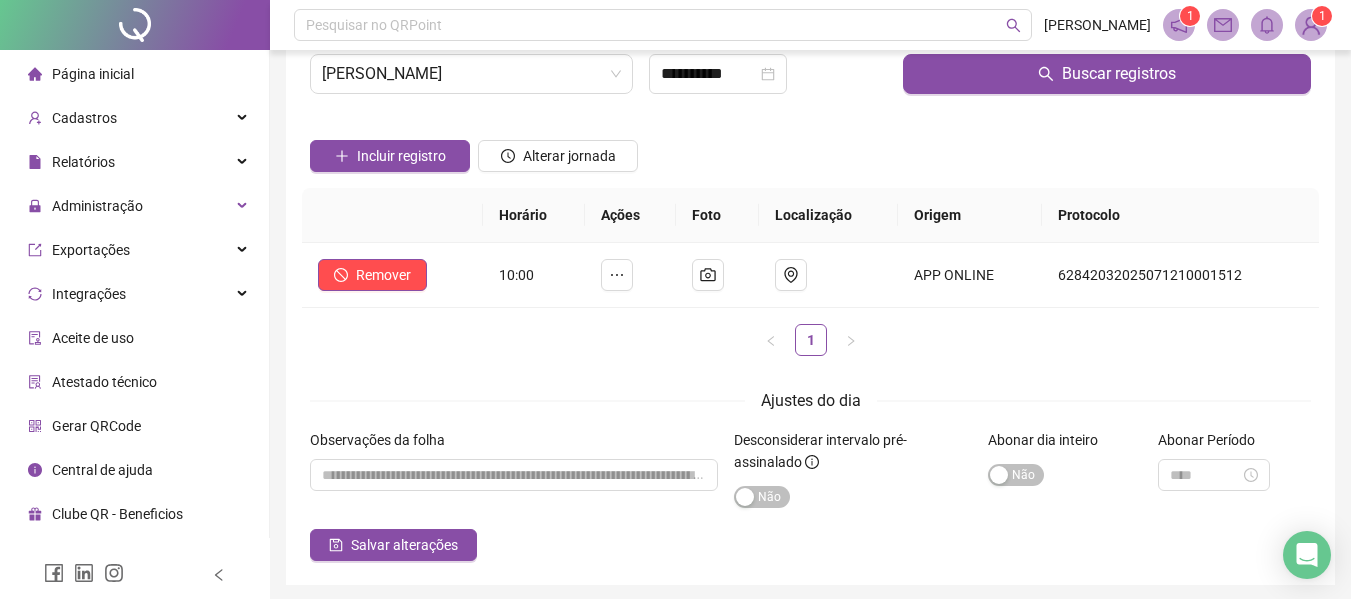scroll, scrollTop: 0, scrollLeft: 0, axis: both 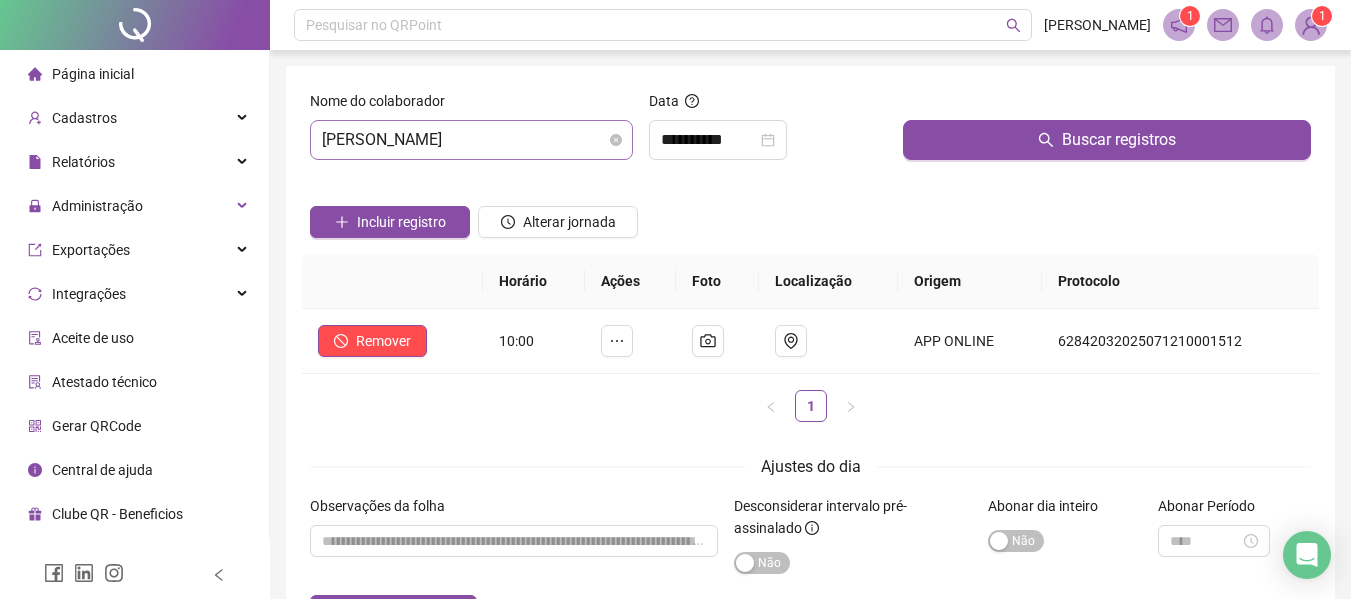 click on "[PERSON_NAME]" at bounding box center (471, 140) 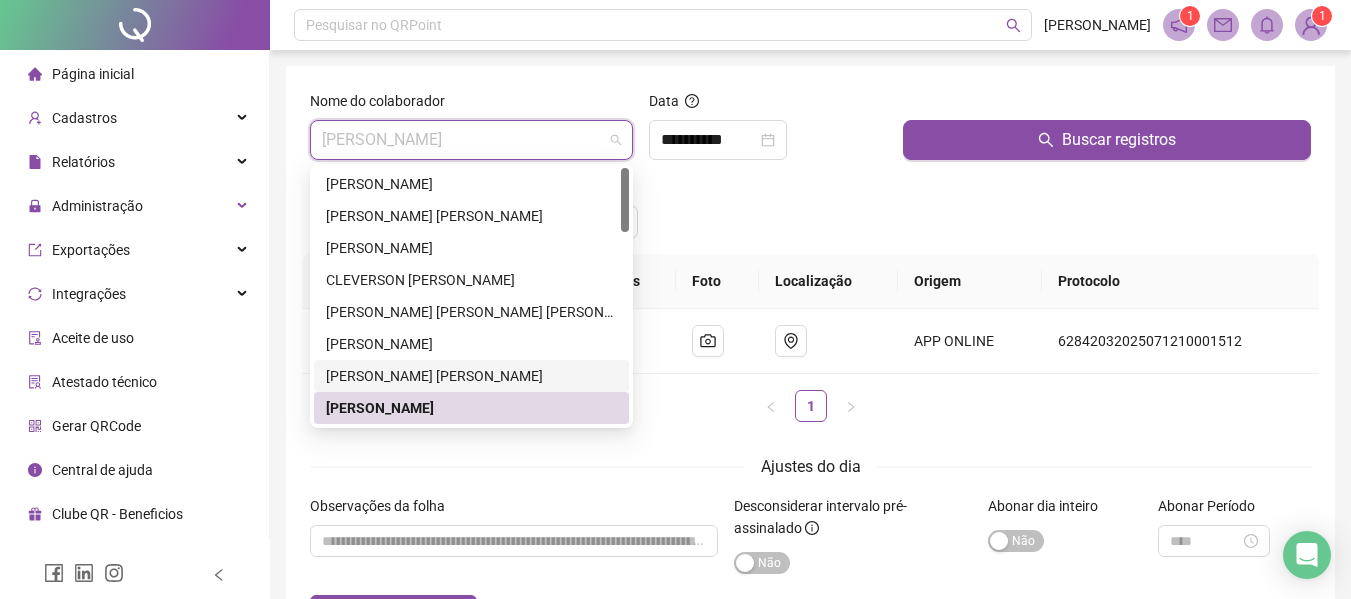 click on "[PERSON_NAME] [PERSON_NAME]" at bounding box center (471, 376) 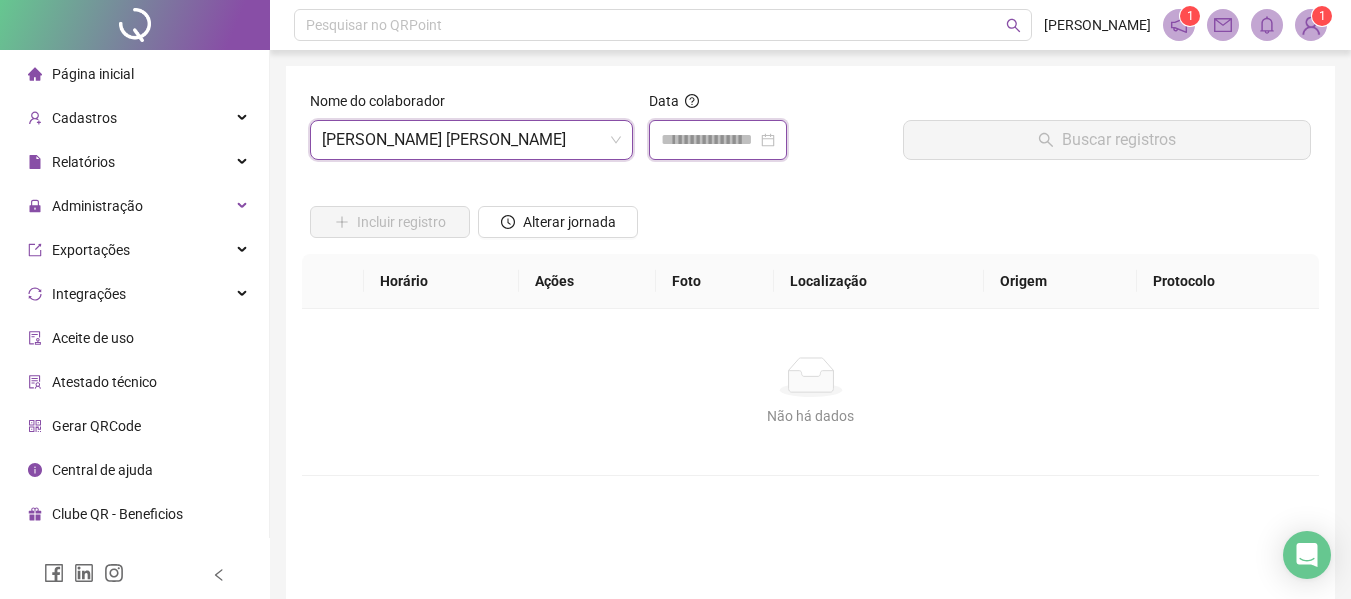 click at bounding box center (709, 140) 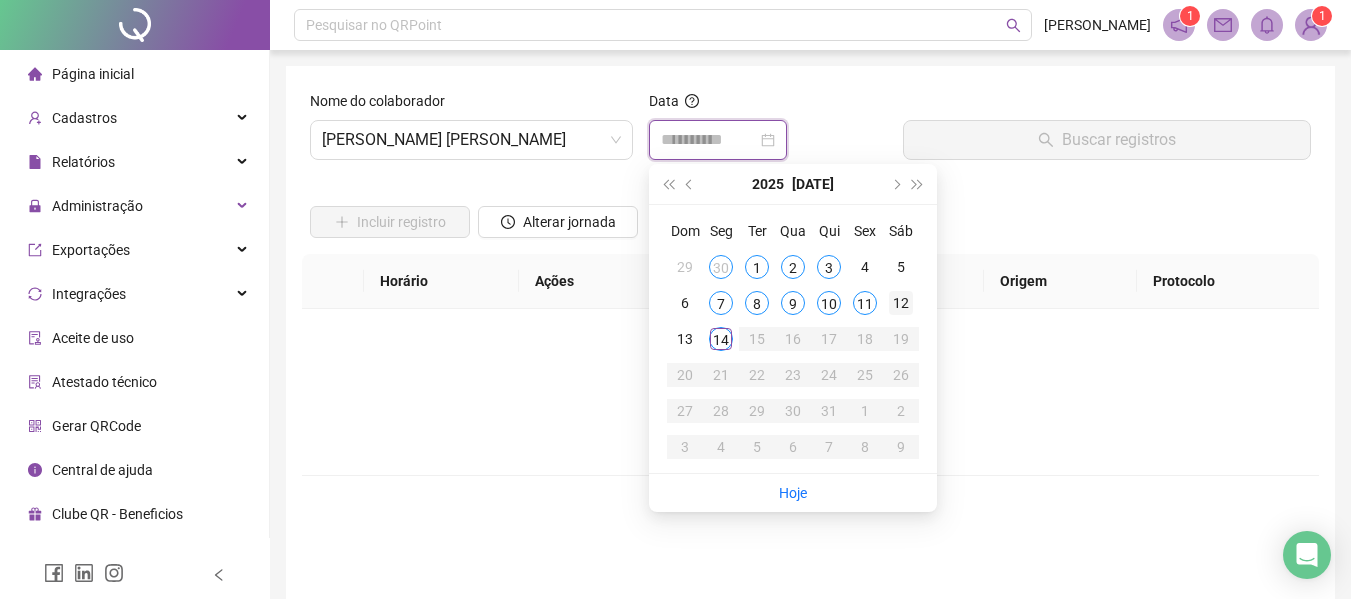 type on "**********" 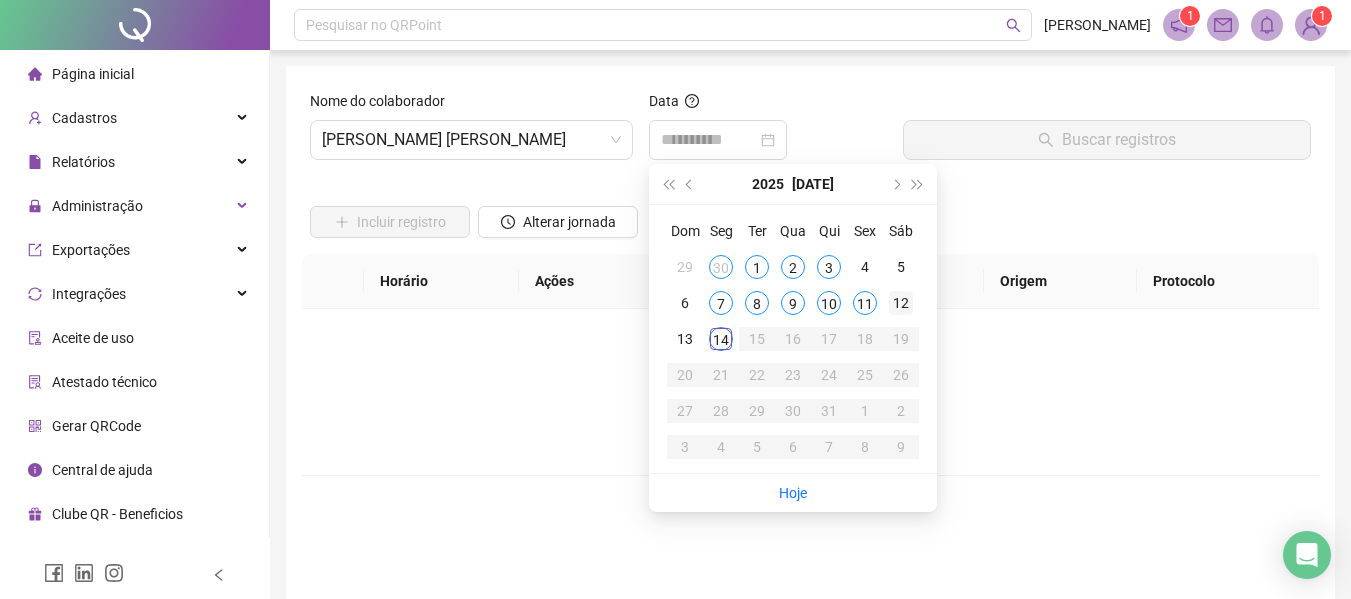 click on "12" at bounding box center (901, 303) 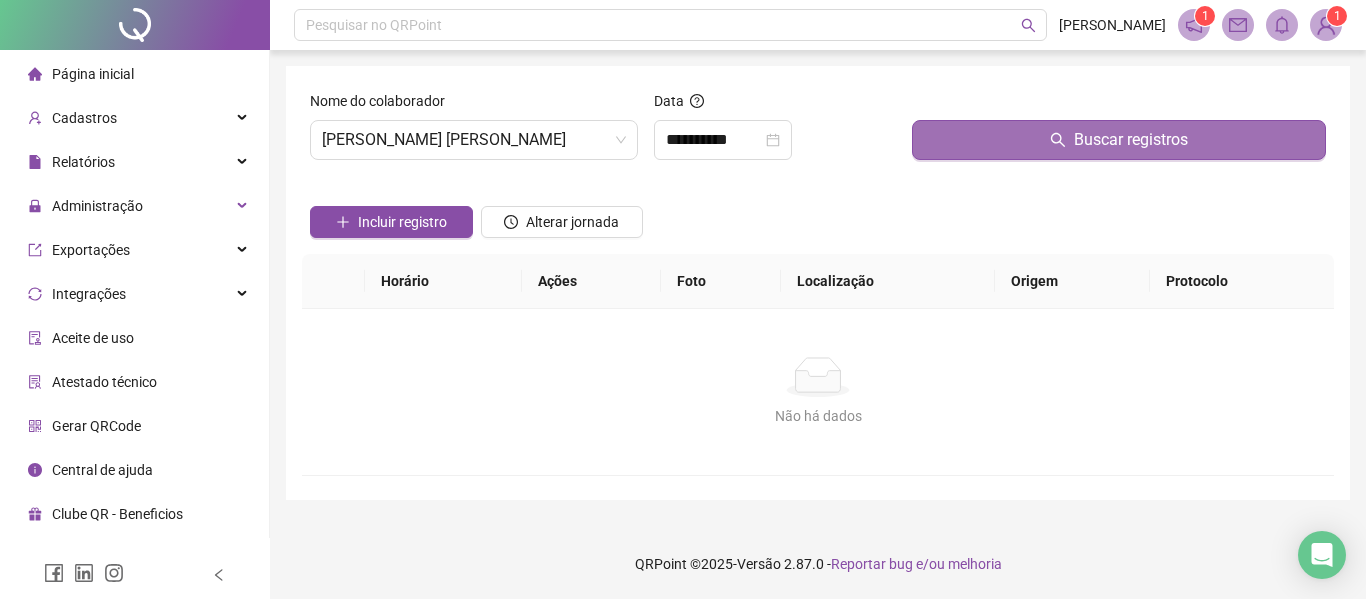 click 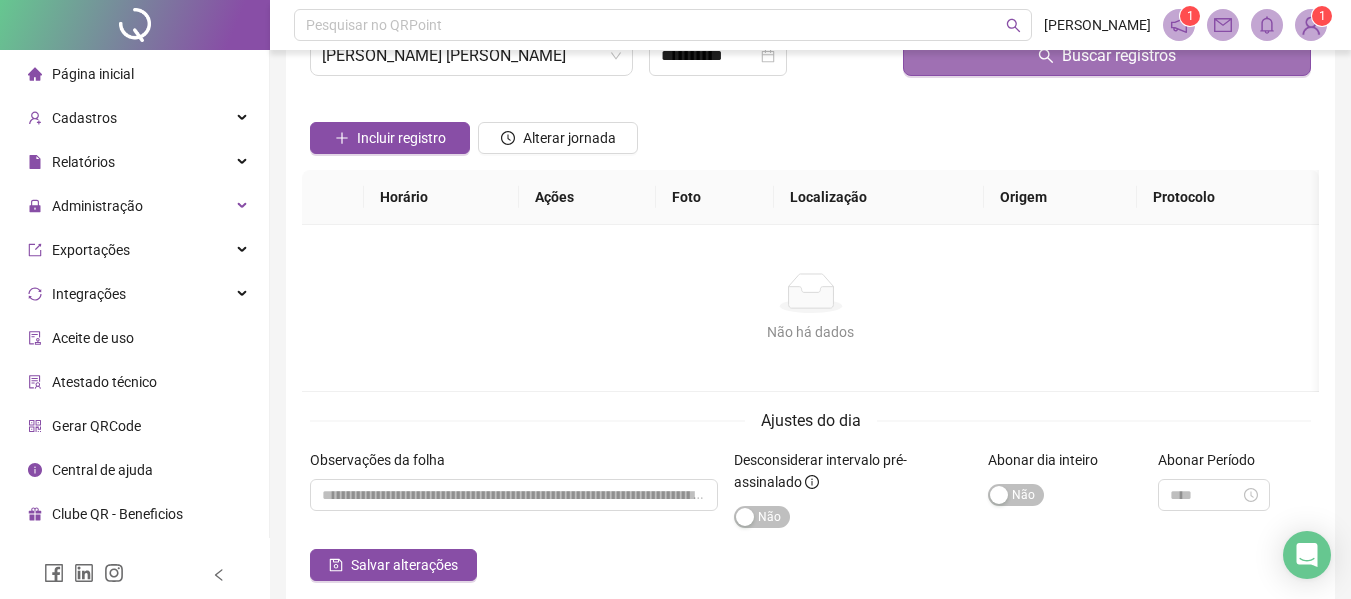 scroll, scrollTop: 176, scrollLeft: 0, axis: vertical 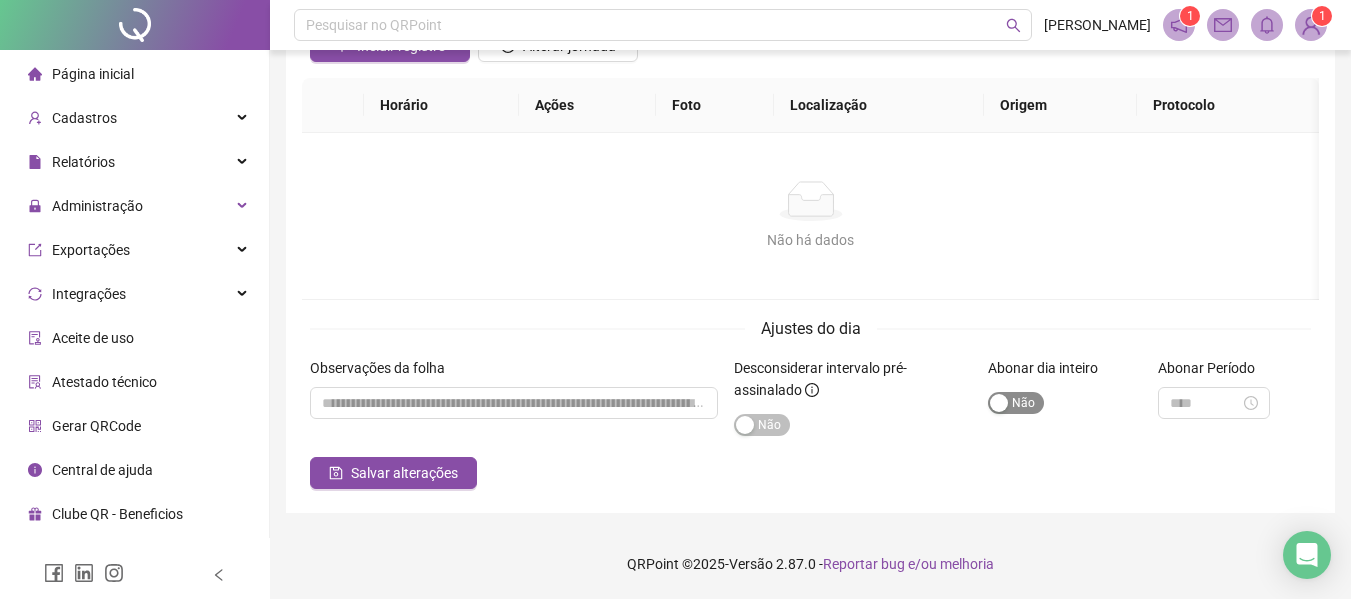 click at bounding box center (999, 403) 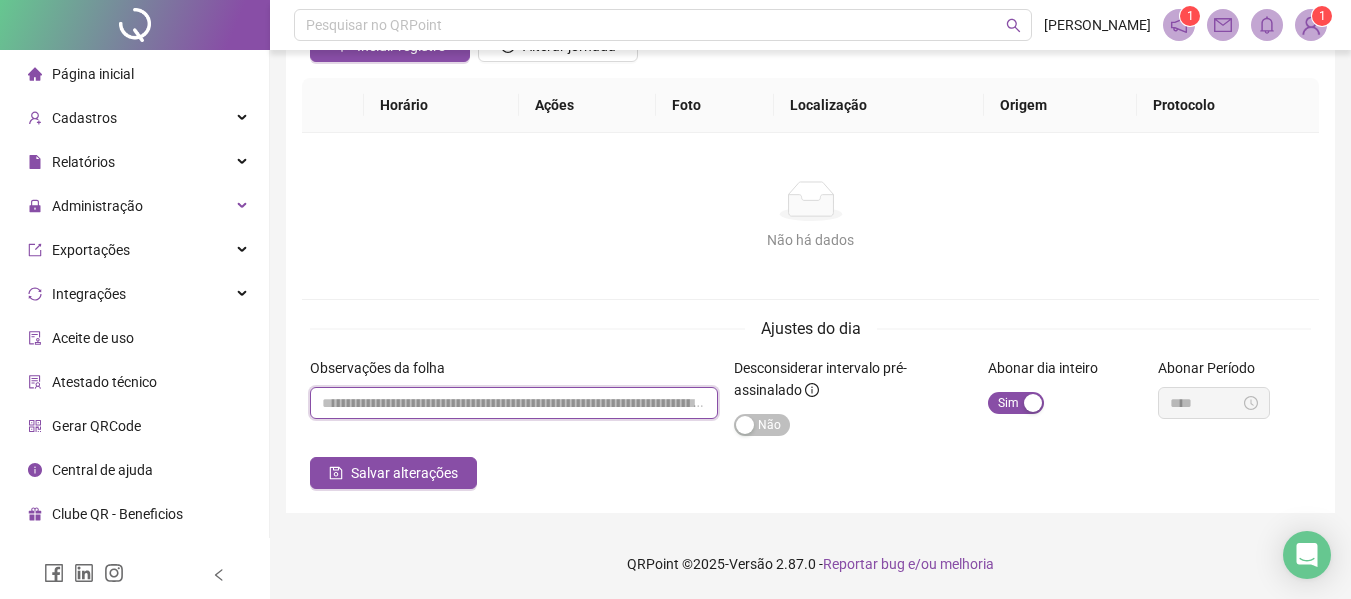 click at bounding box center (514, 403) 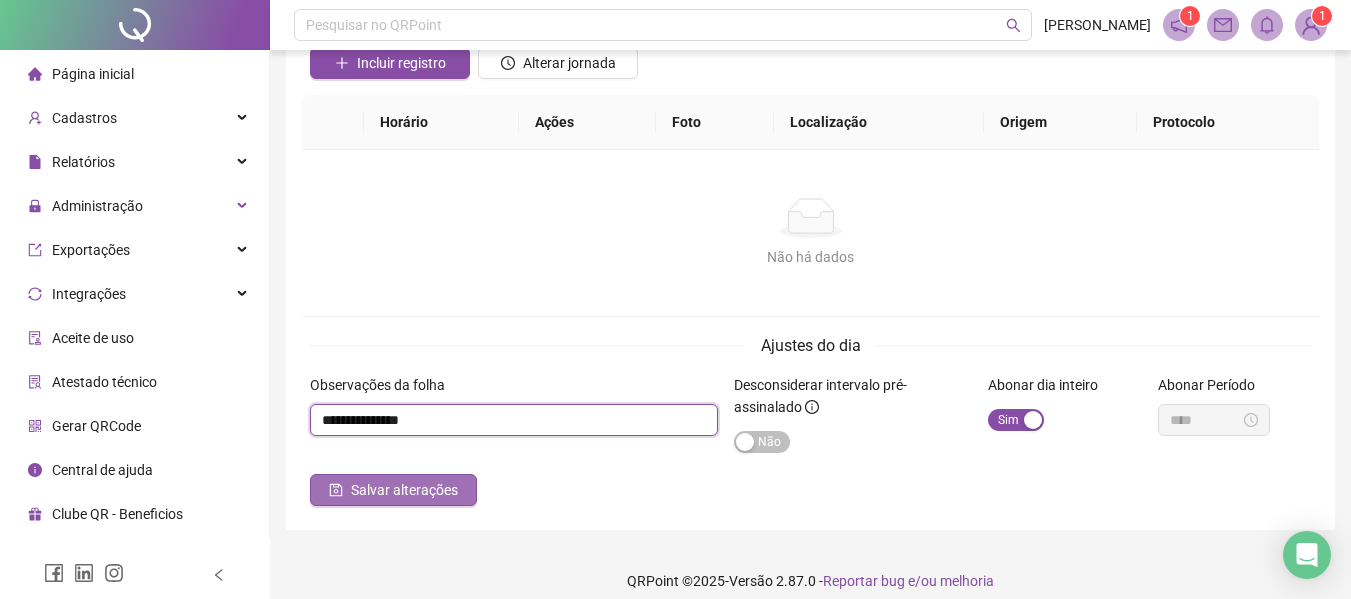 scroll, scrollTop: 176, scrollLeft: 0, axis: vertical 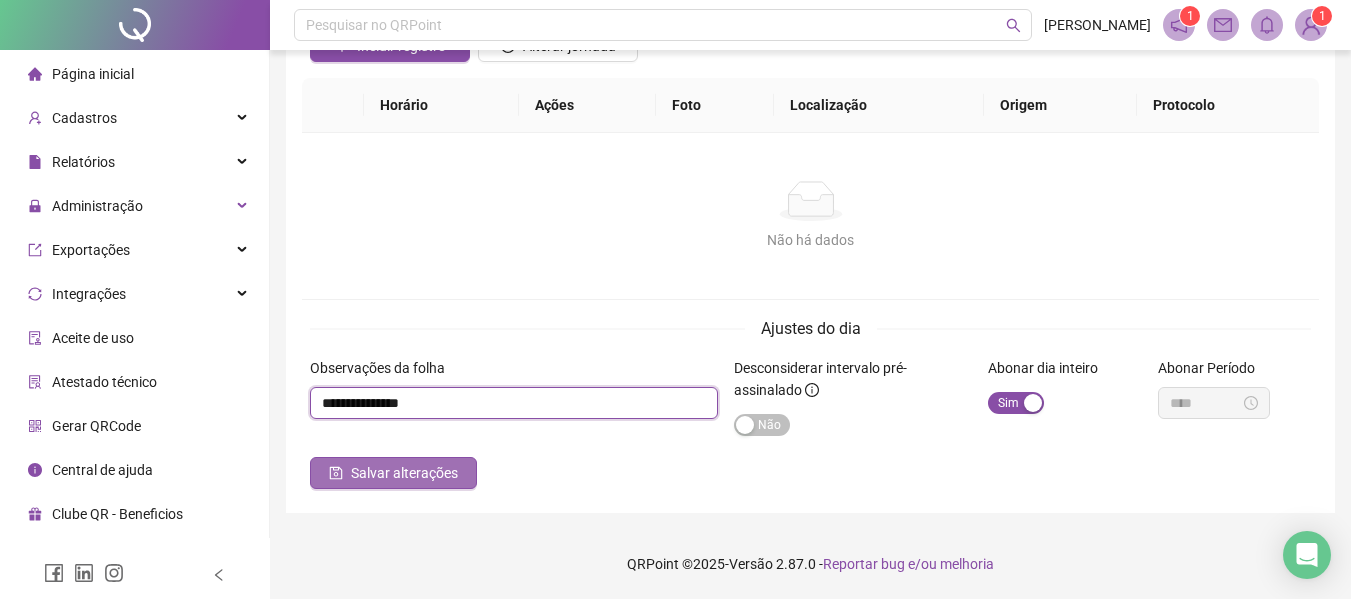 type on "**********" 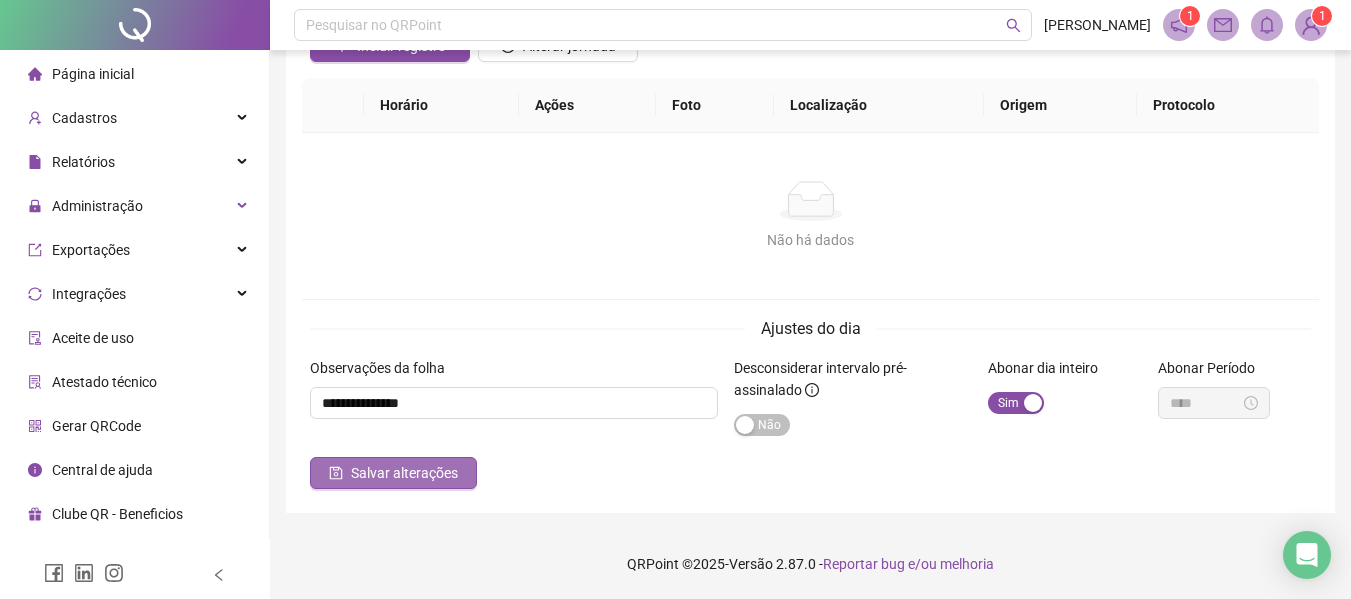 click on "Salvar alterações" at bounding box center [404, 473] 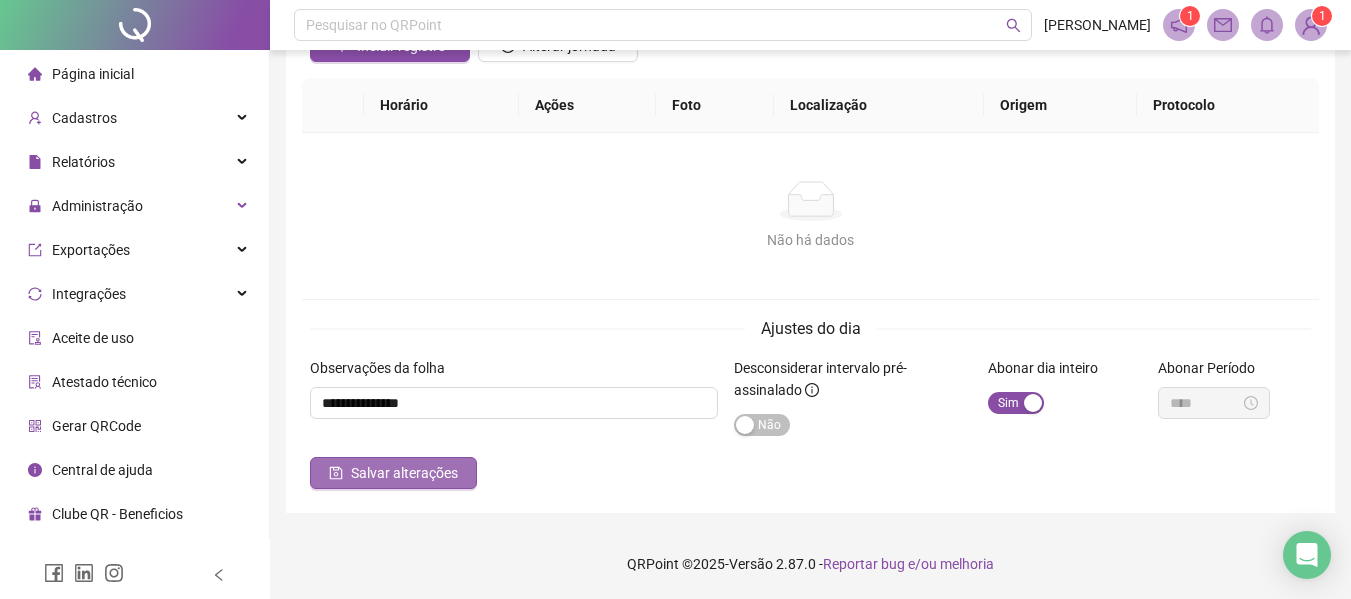 click on "Salvar alterações" at bounding box center (404, 473) 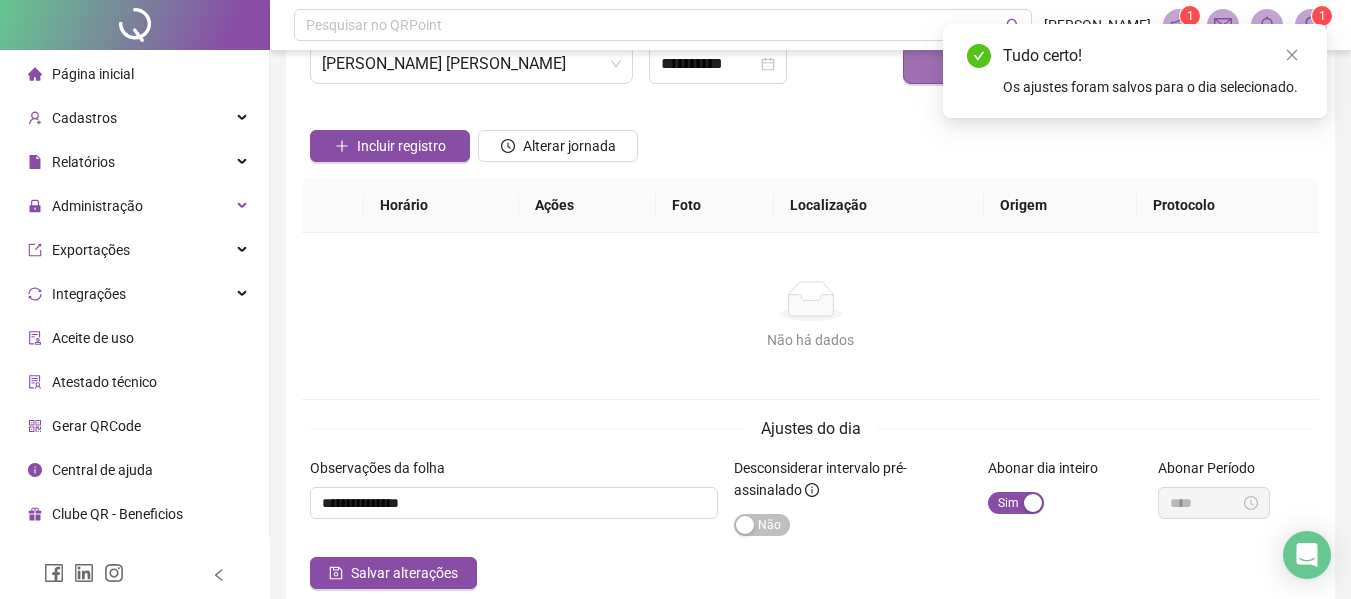 scroll, scrollTop: 0, scrollLeft: 0, axis: both 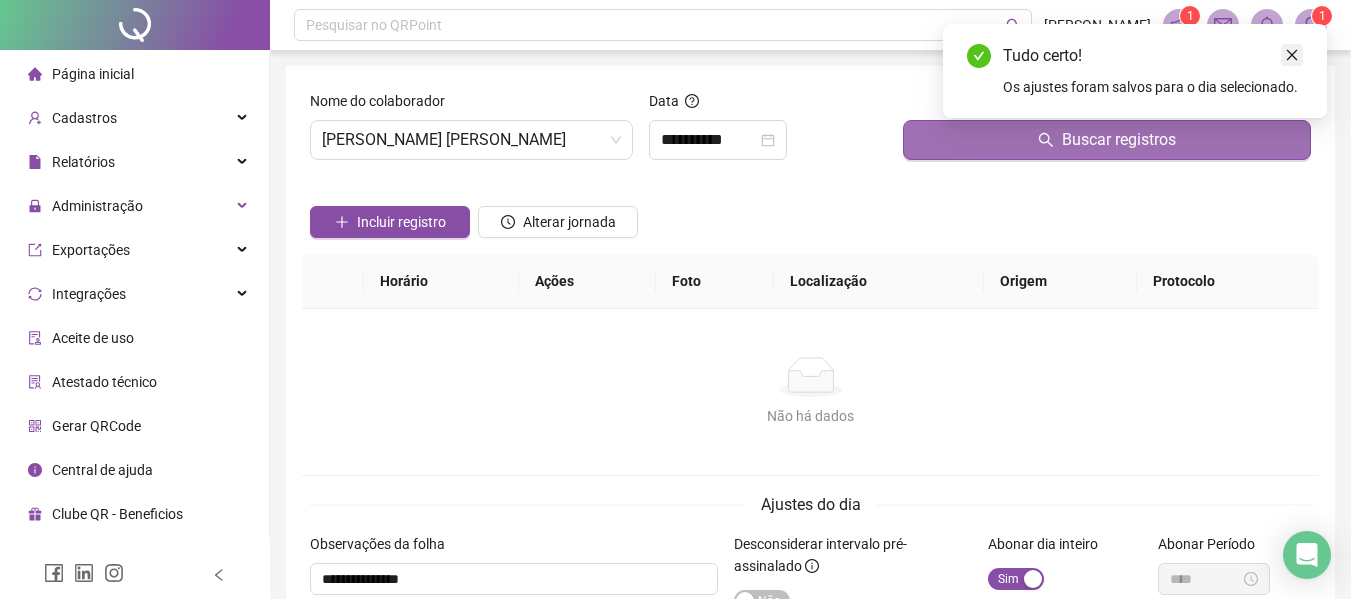 click 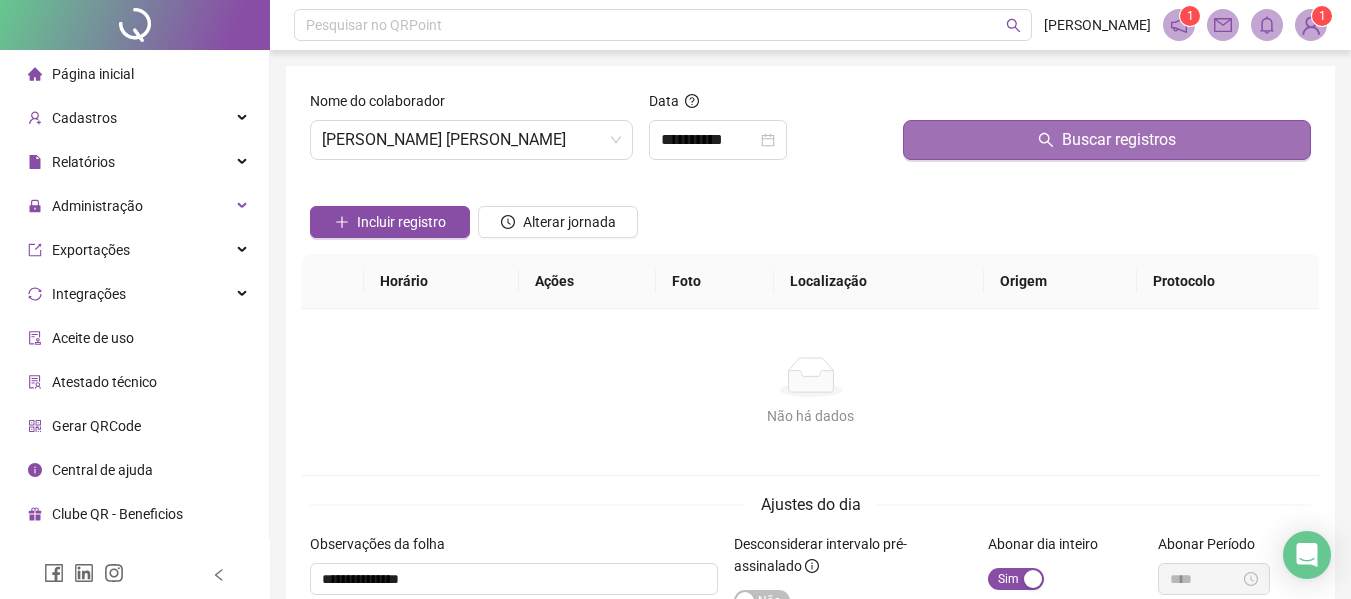 click on "Página inicial" at bounding box center [93, 74] 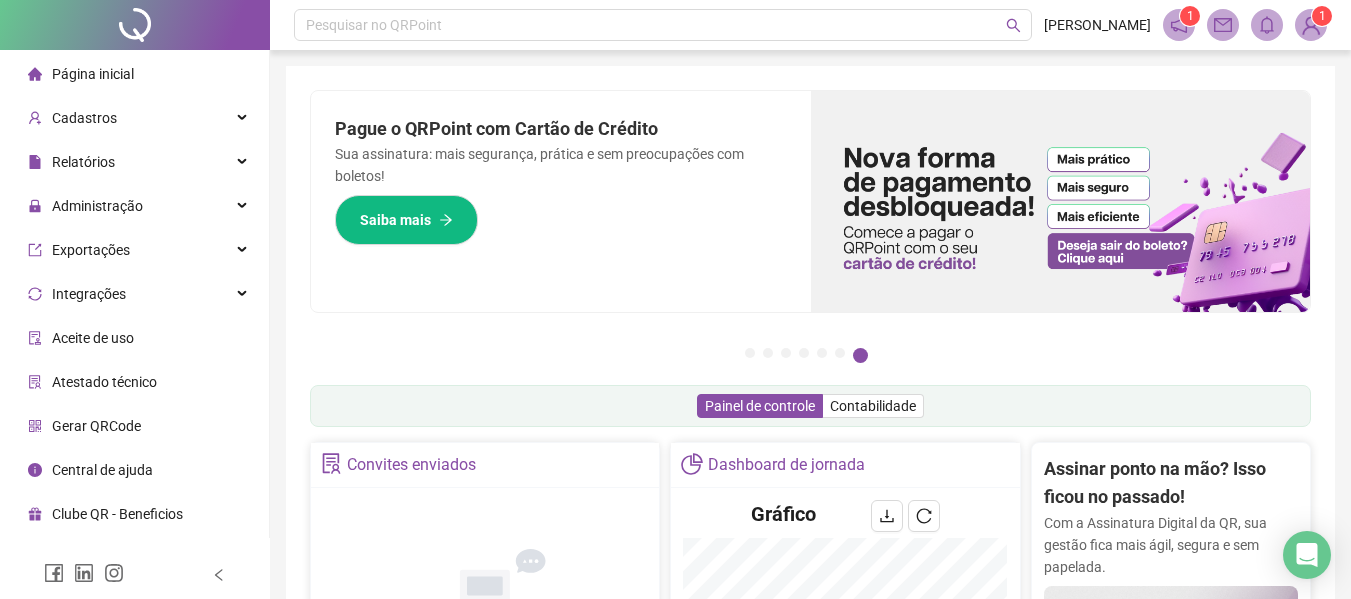 click on "Página inicial" at bounding box center [93, 74] 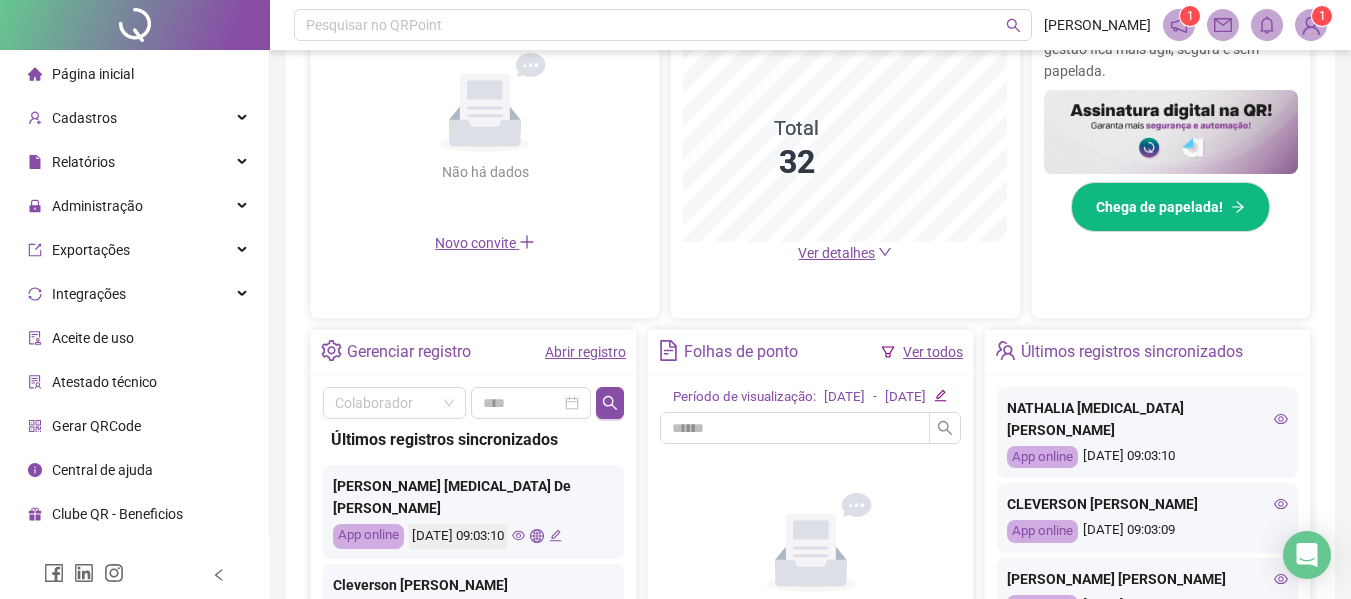 scroll, scrollTop: 600, scrollLeft: 0, axis: vertical 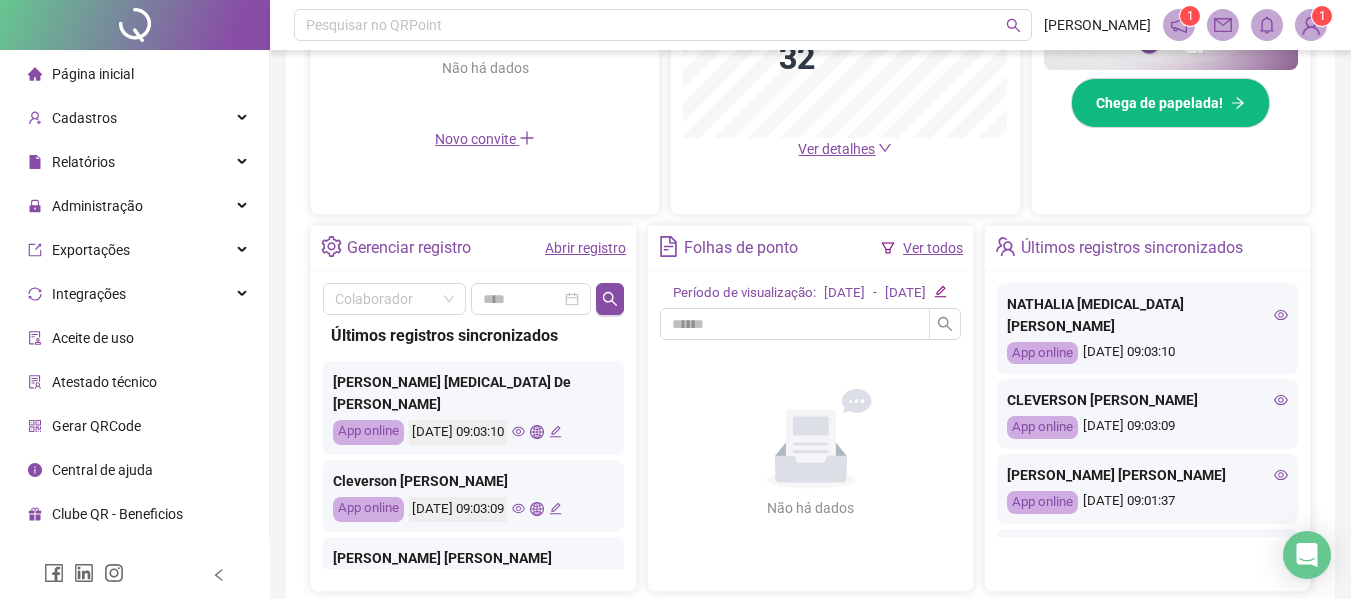click on "Abrir registro" at bounding box center [585, 248] 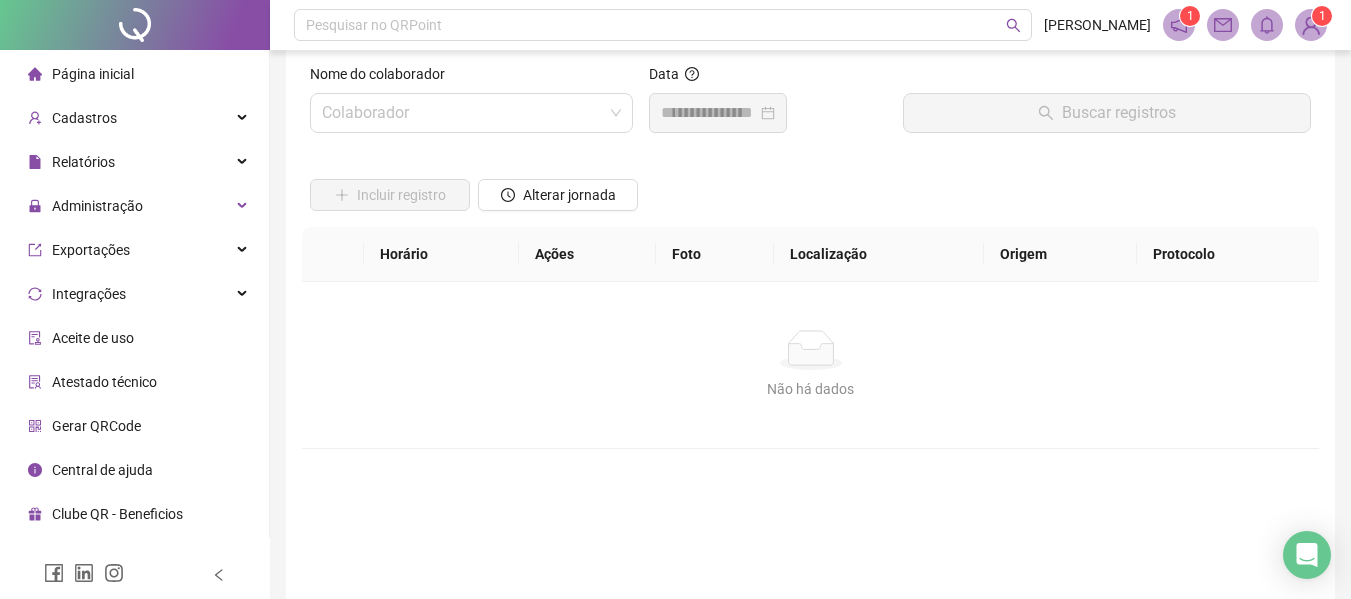 scroll, scrollTop: 0, scrollLeft: 0, axis: both 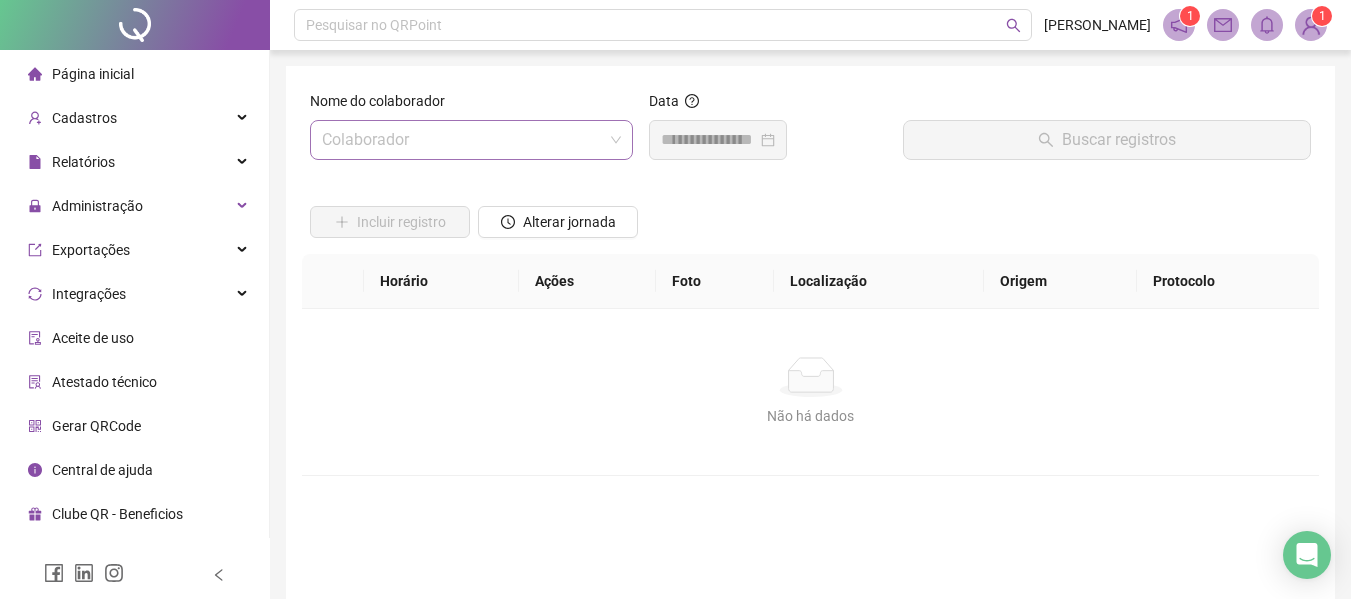 click at bounding box center [465, 140] 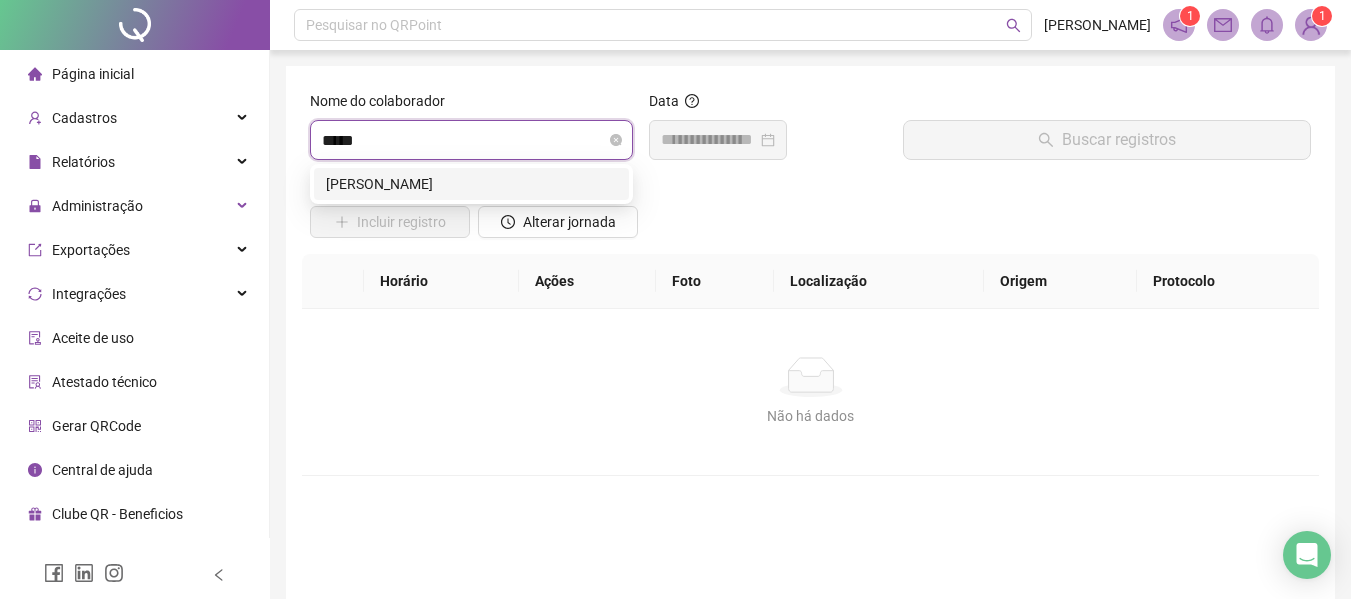 type on "******" 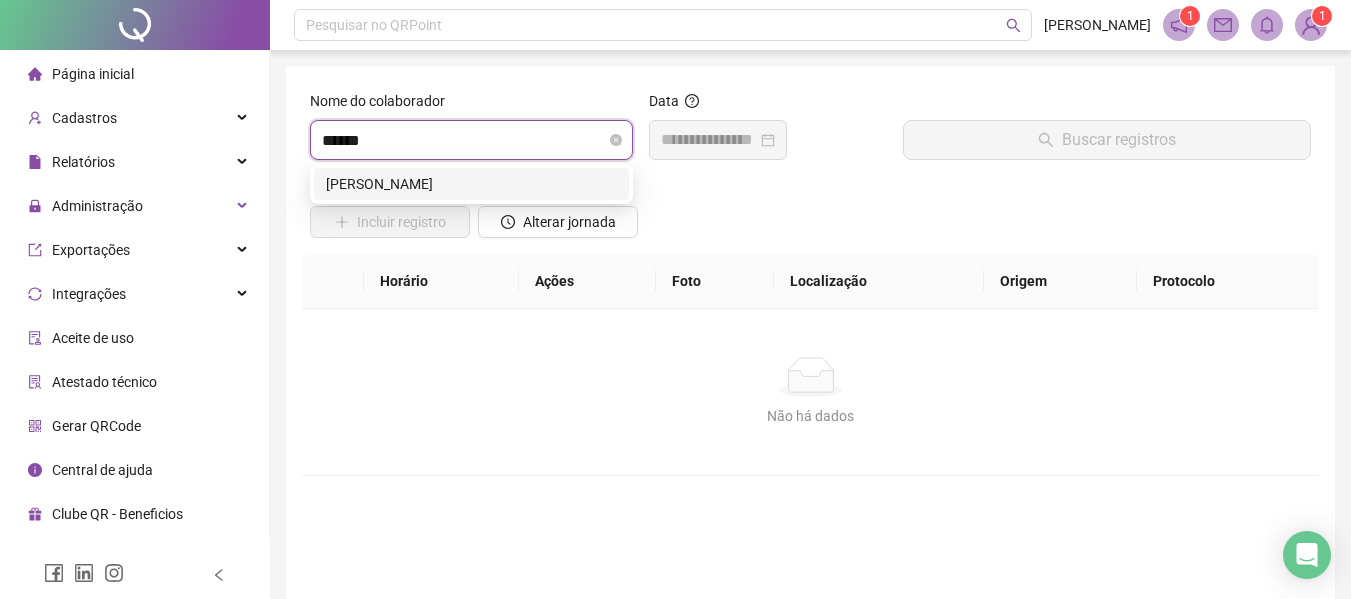 type 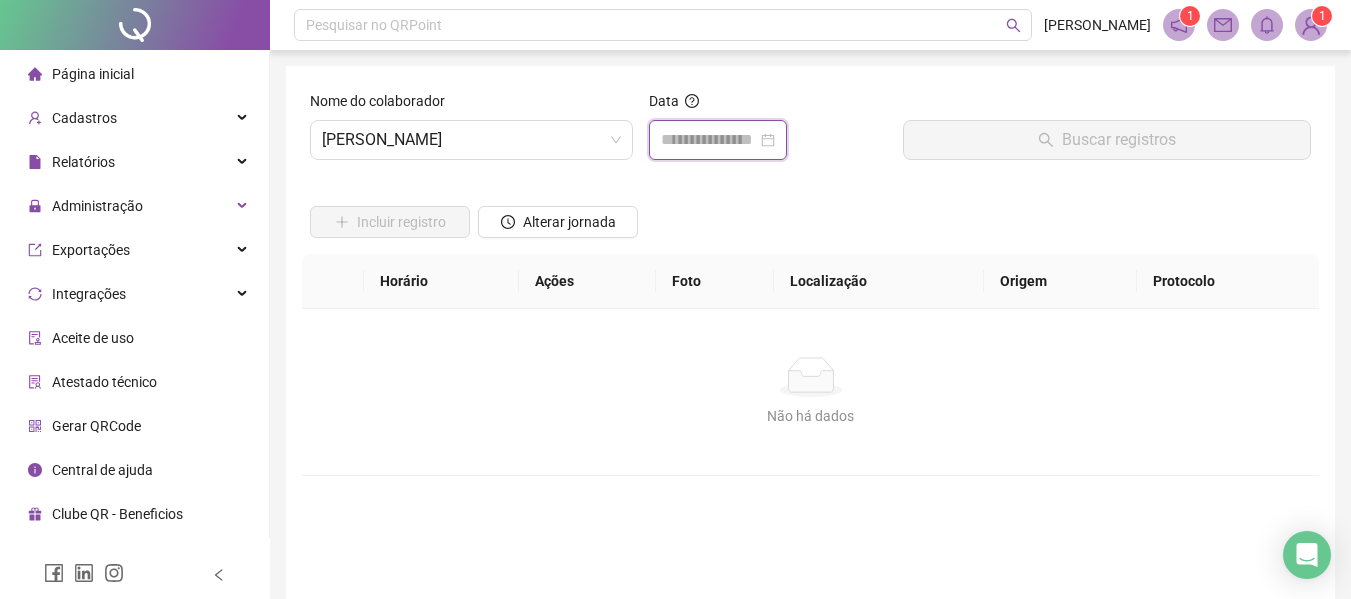 click at bounding box center [709, 140] 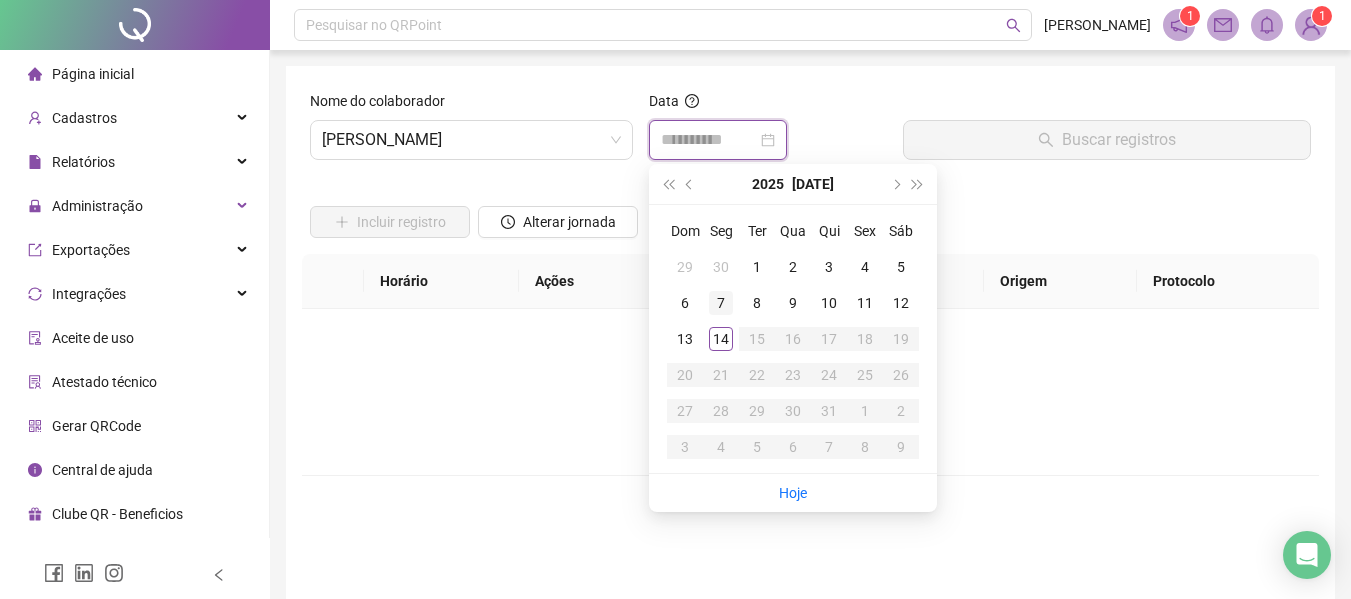 type on "**********" 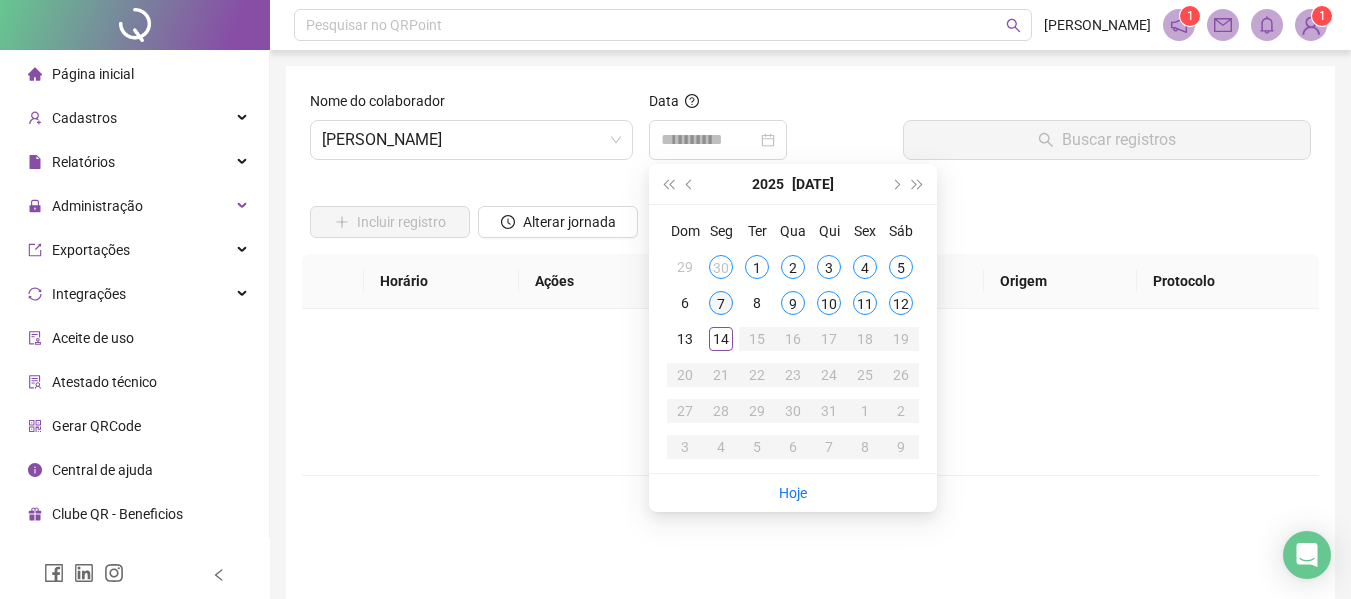click on "7" at bounding box center [721, 303] 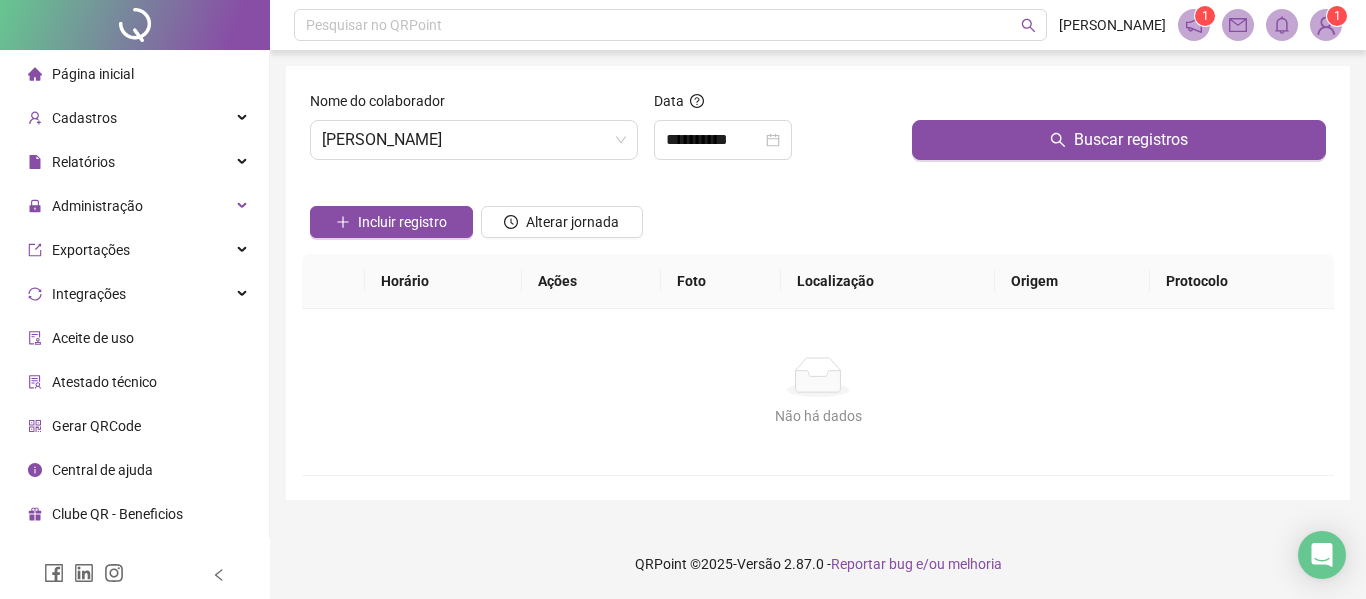 click at bounding box center [1119, 105] 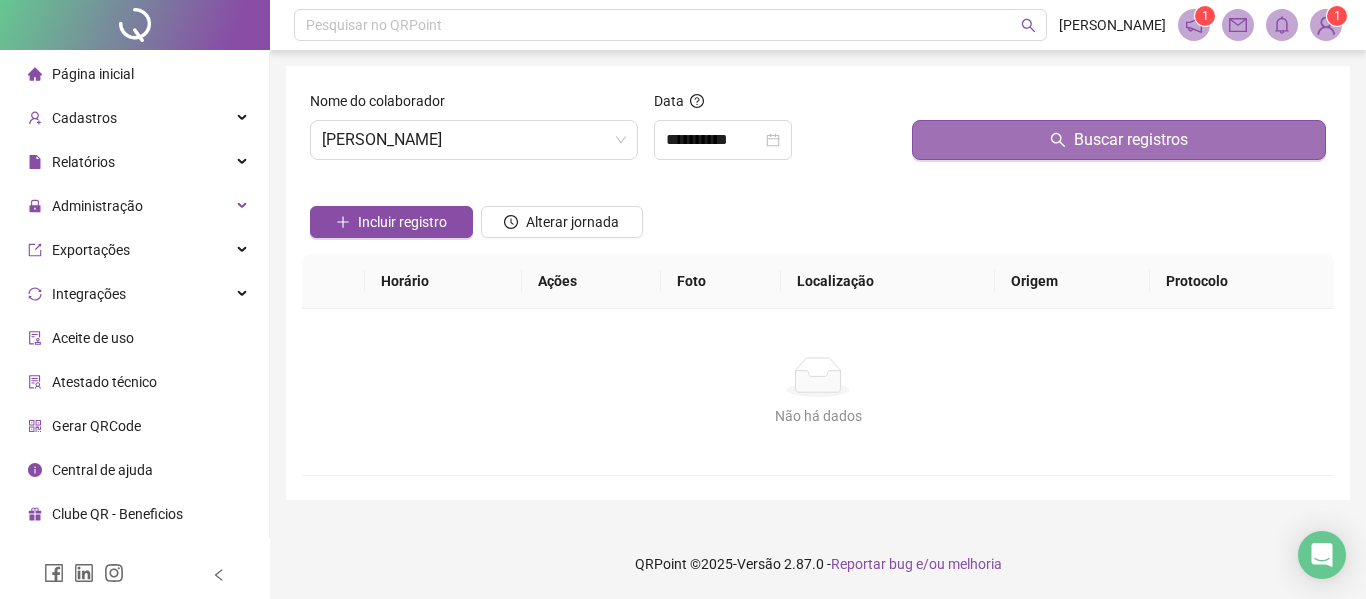 click on "Buscar registros" at bounding box center (1131, 140) 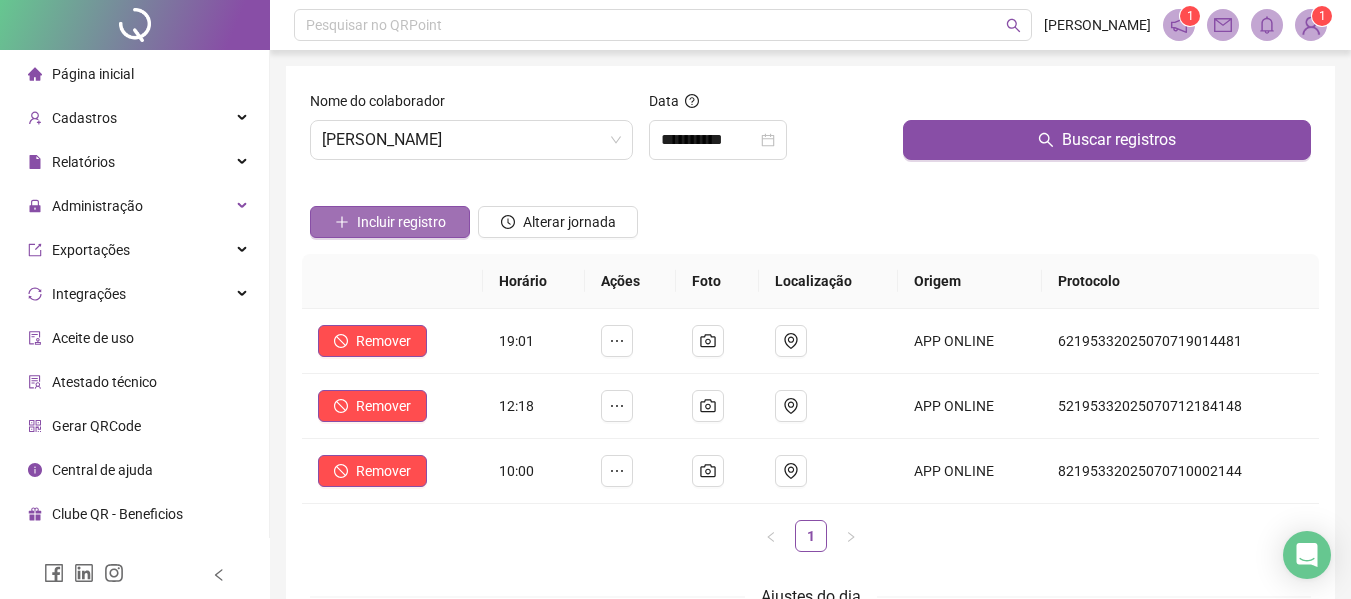 click on "Incluir registro" at bounding box center [401, 222] 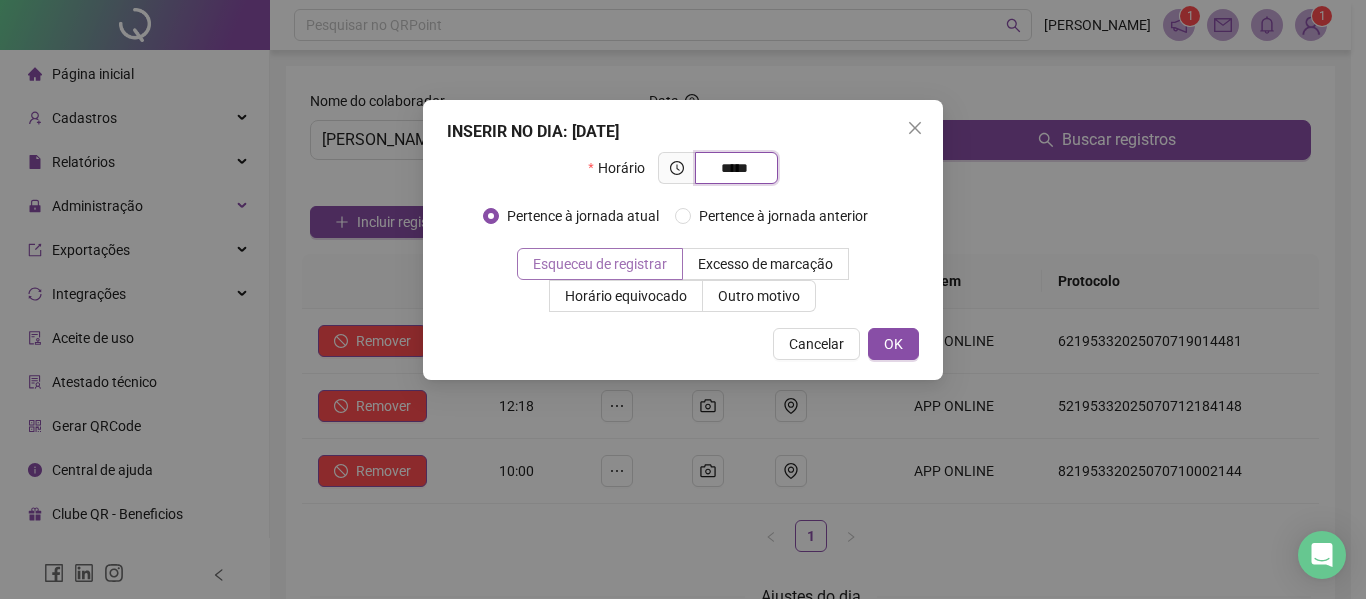 type on "*****" 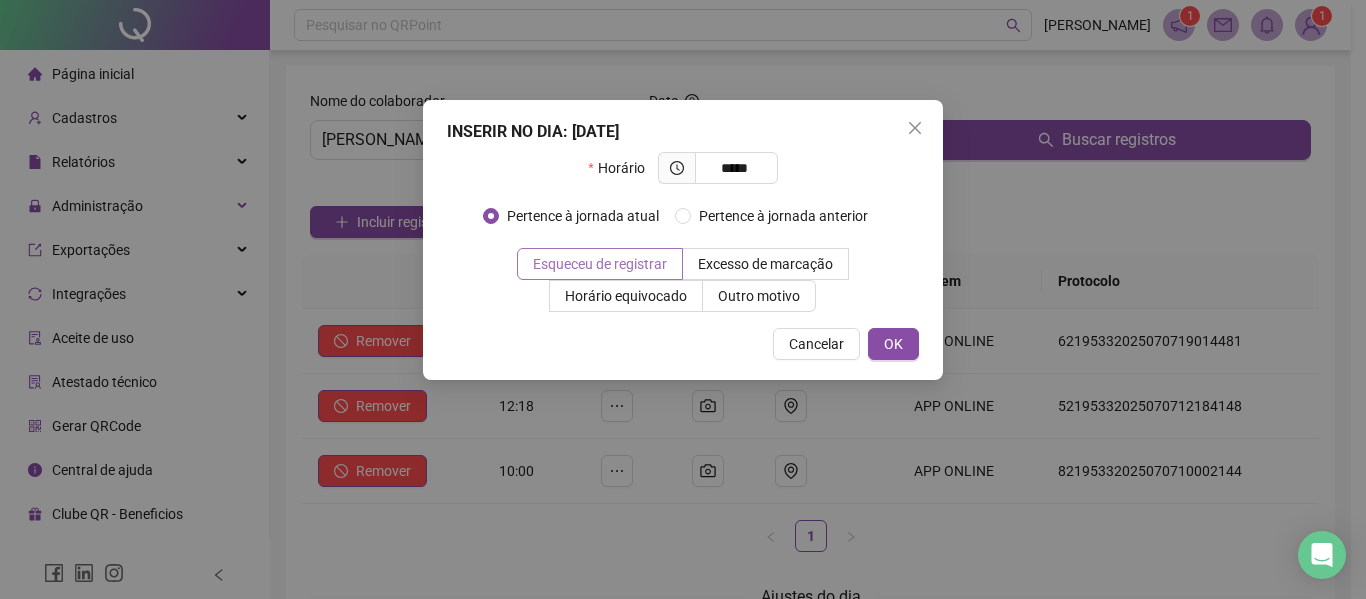 click on "Esqueceu de registrar" at bounding box center (600, 264) 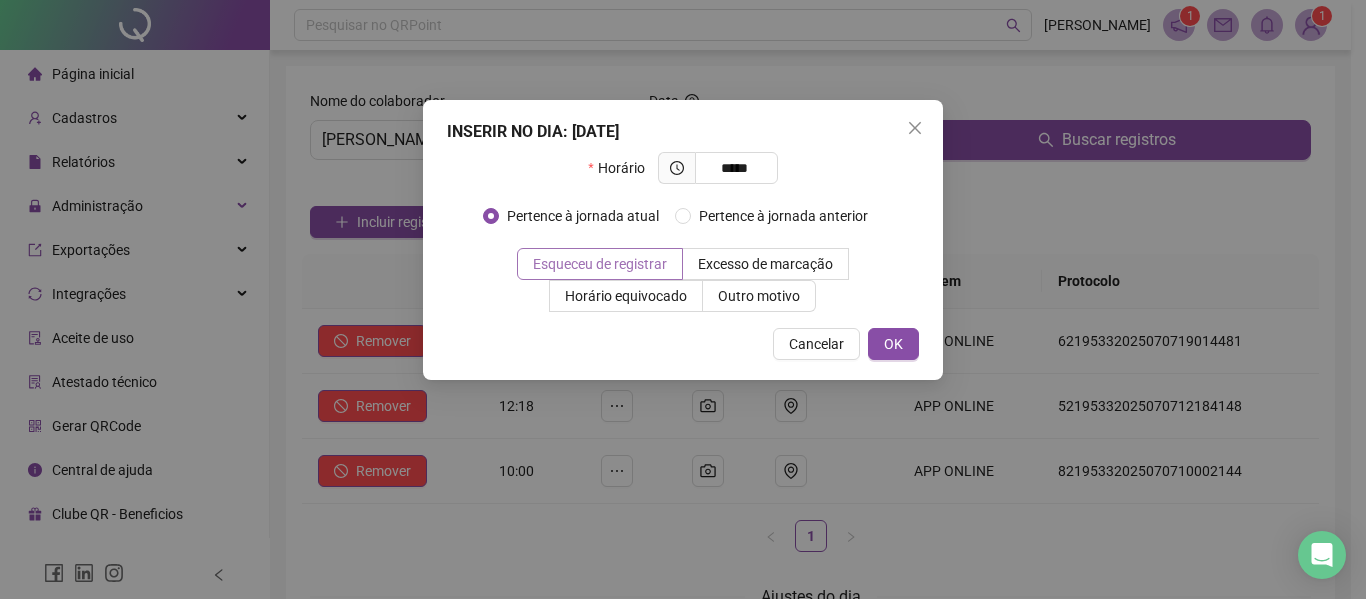 click on "Esqueceu de registrar" at bounding box center (600, 264) 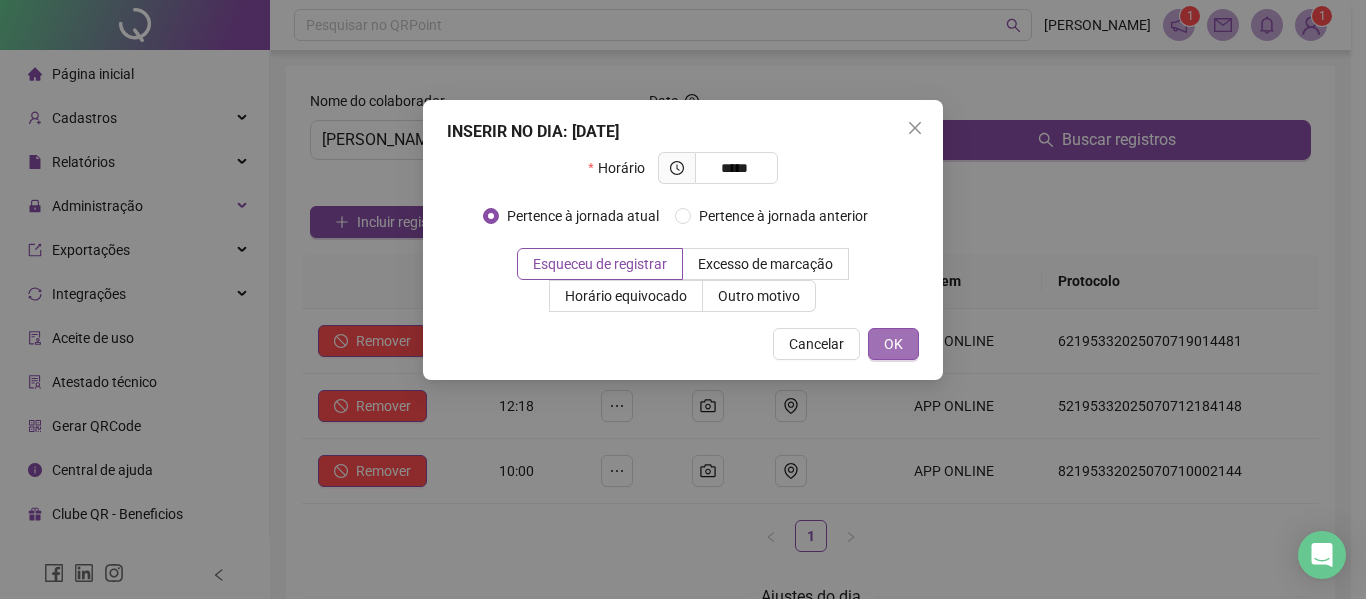click on "OK" at bounding box center [893, 344] 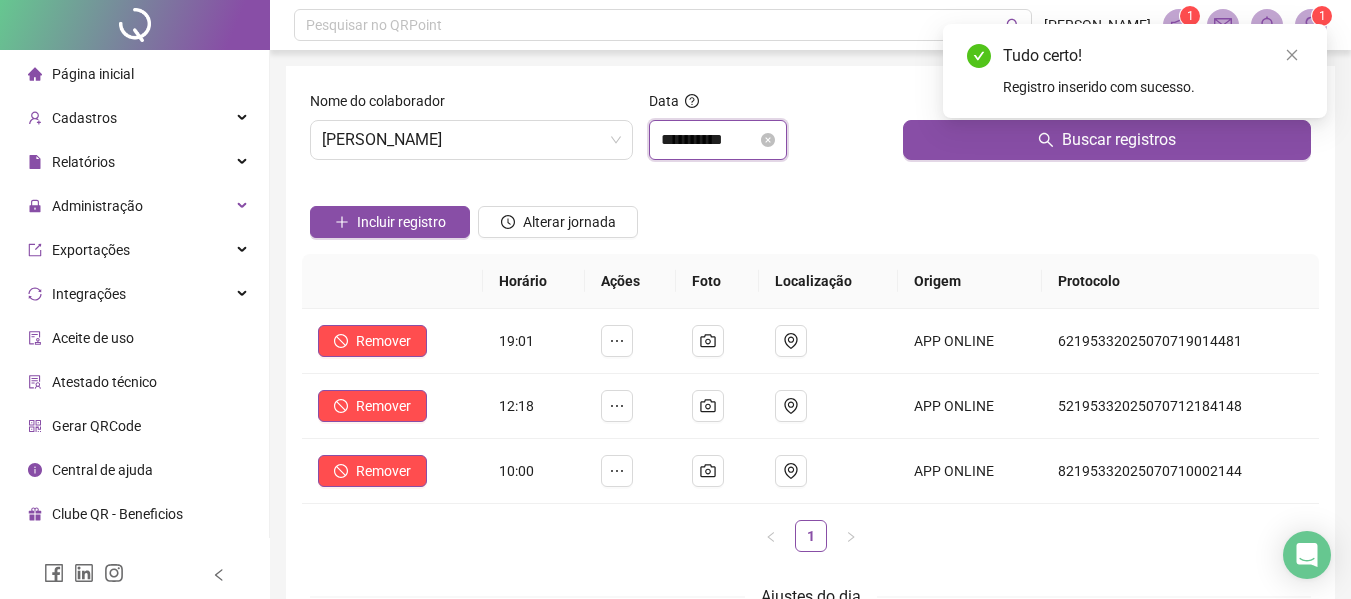 click on "**********" at bounding box center (709, 140) 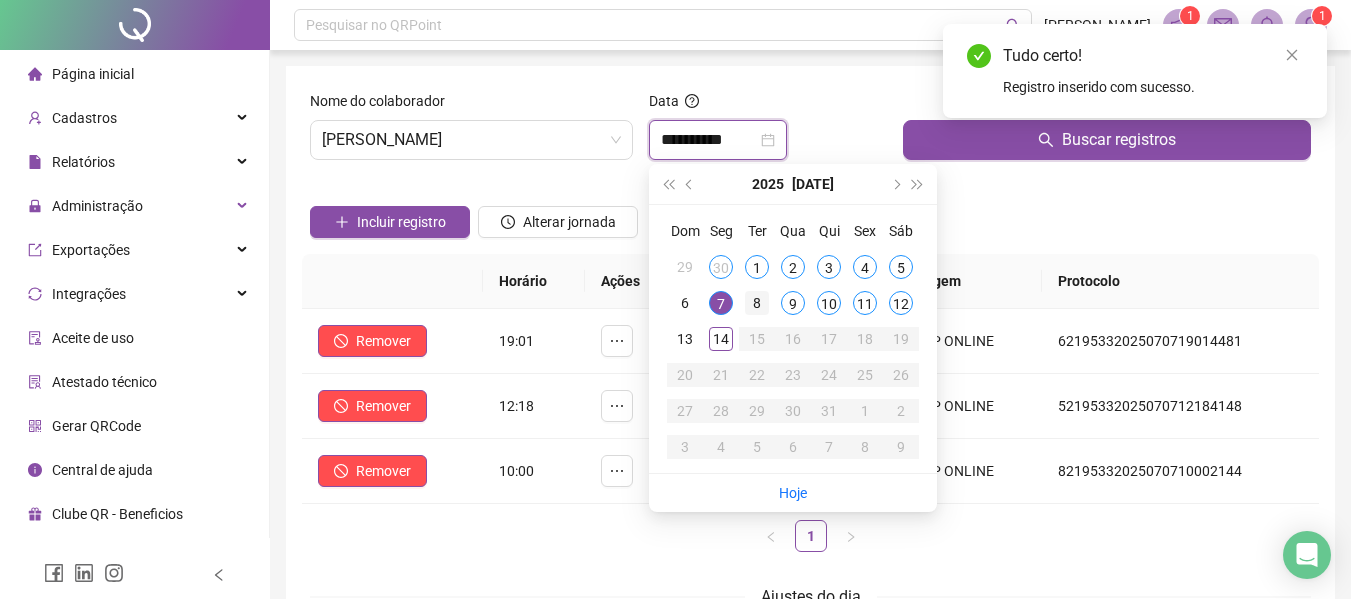 type on "**********" 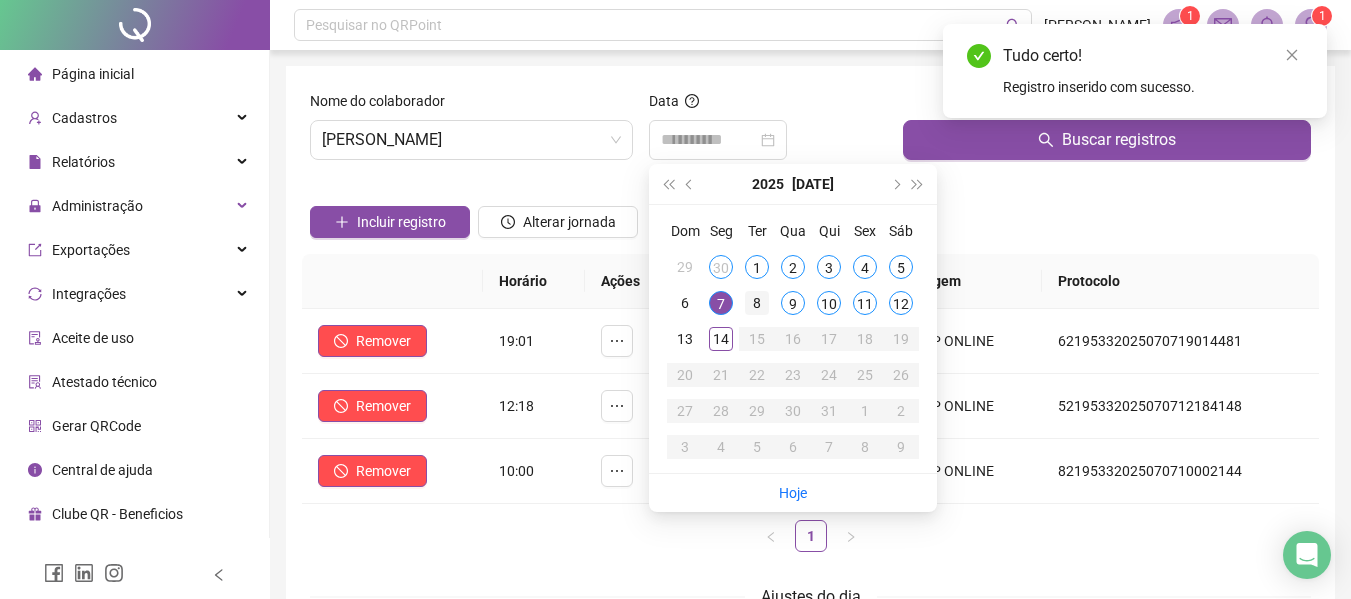 click on "8" at bounding box center (757, 303) 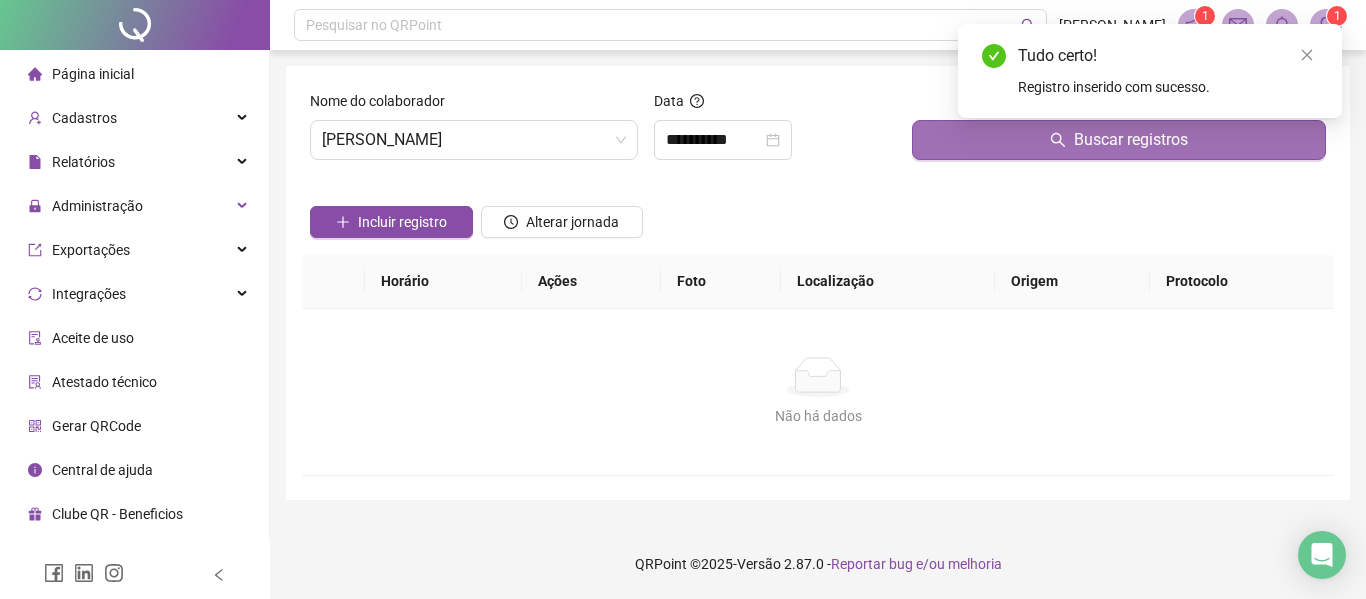 click on "Buscar registros" at bounding box center (1131, 140) 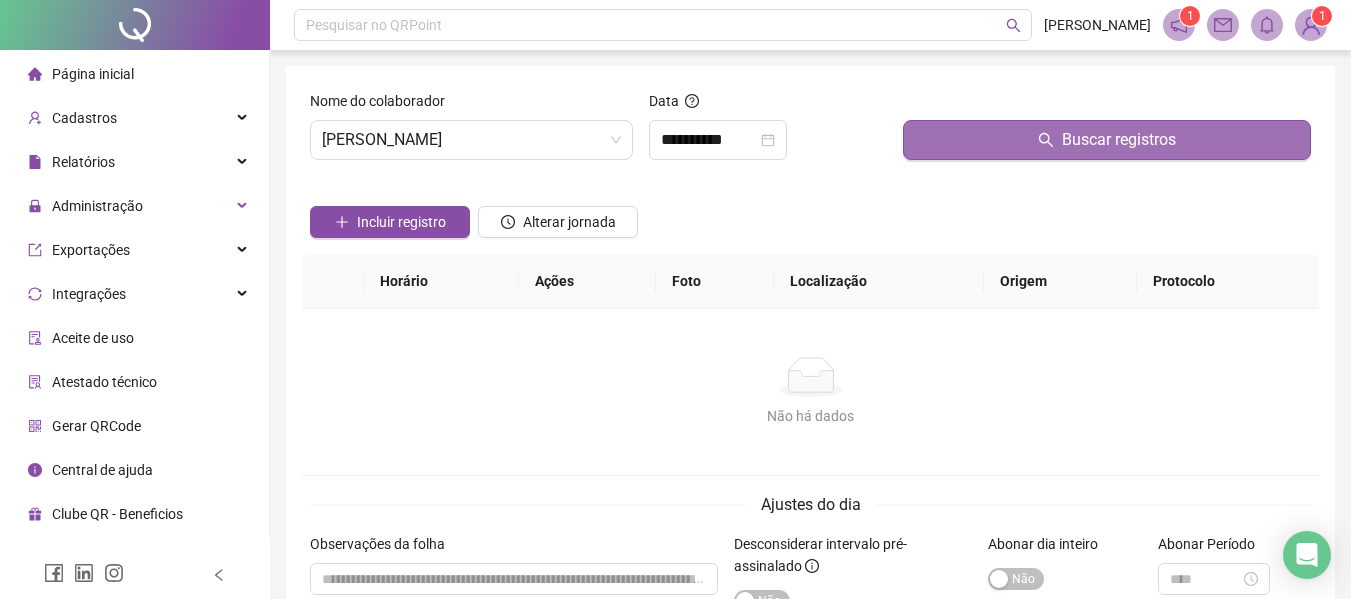 click on "Buscar registros" at bounding box center (1107, 140) 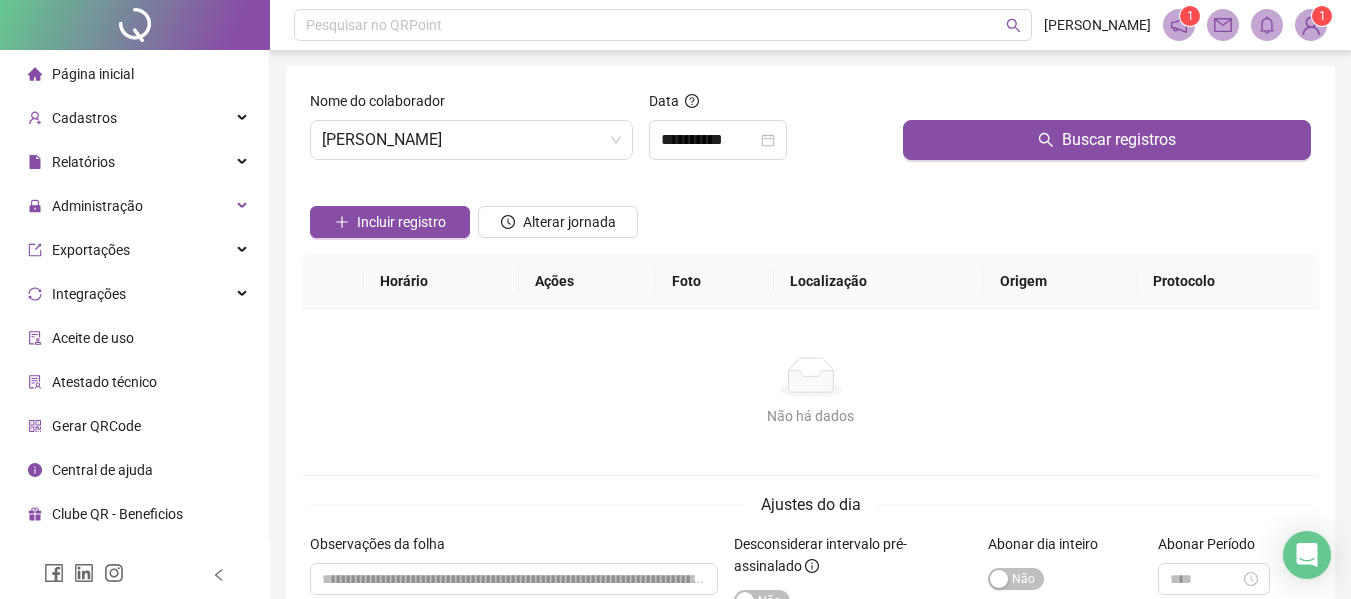 click on "Página inicial" at bounding box center [93, 74] 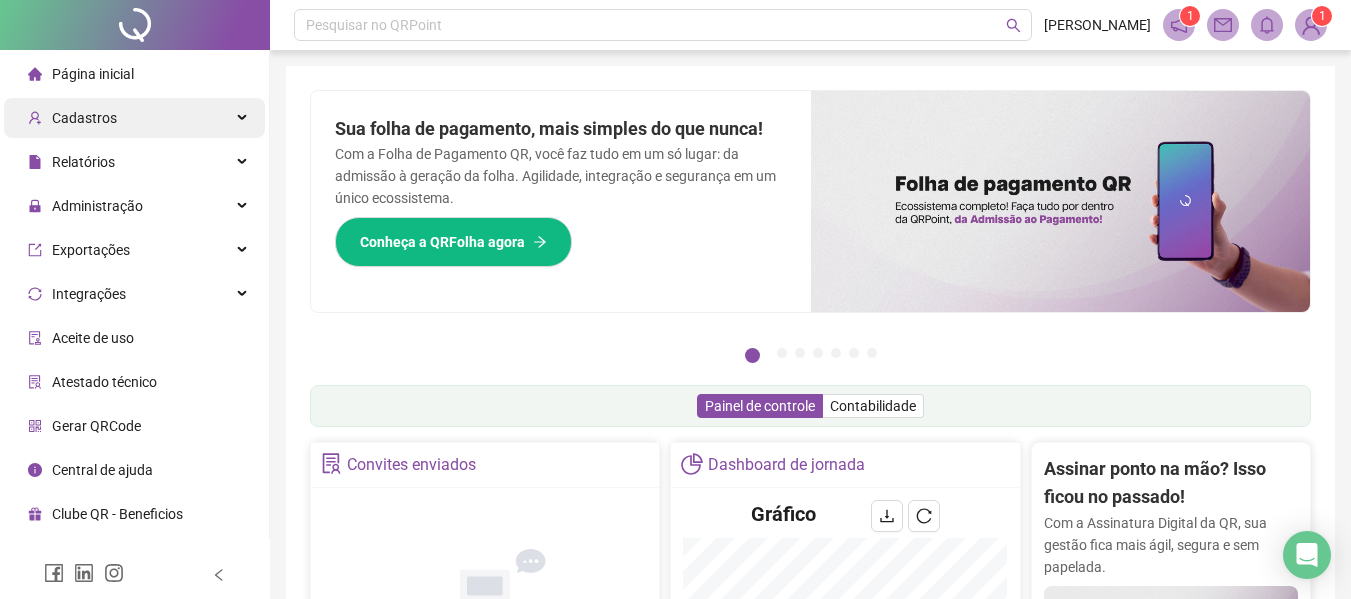 click on "Cadastros" at bounding box center [84, 118] 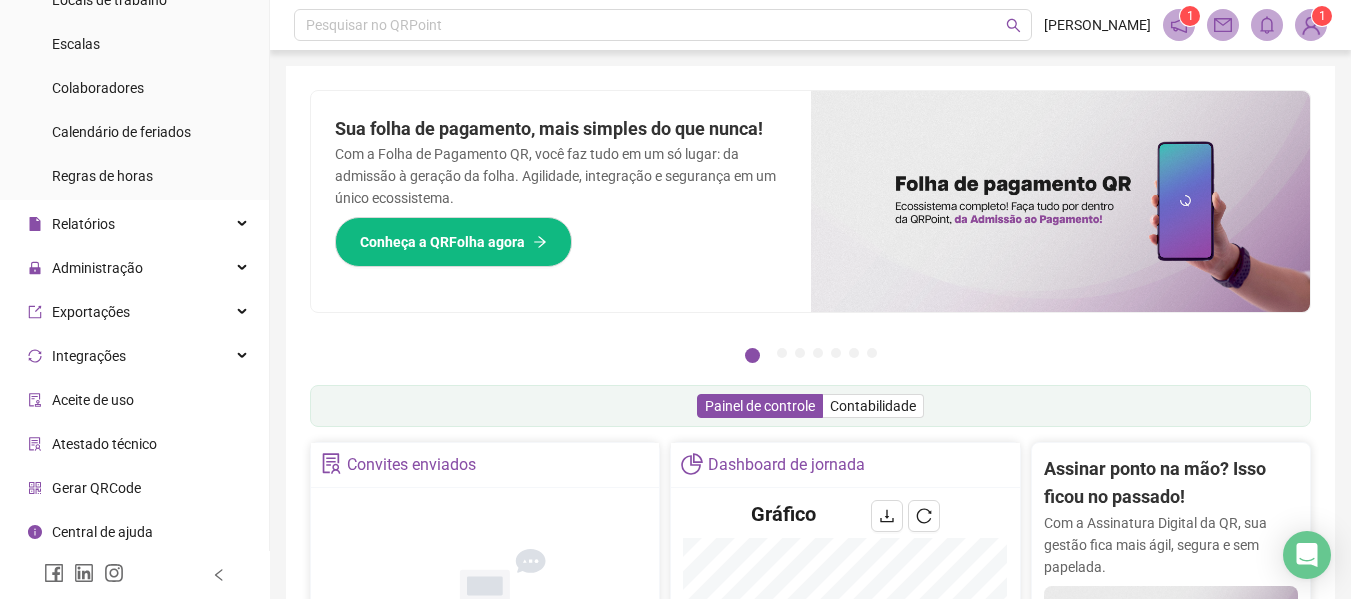 scroll, scrollTop: 211, scrollLeft: 0, axis: vertical 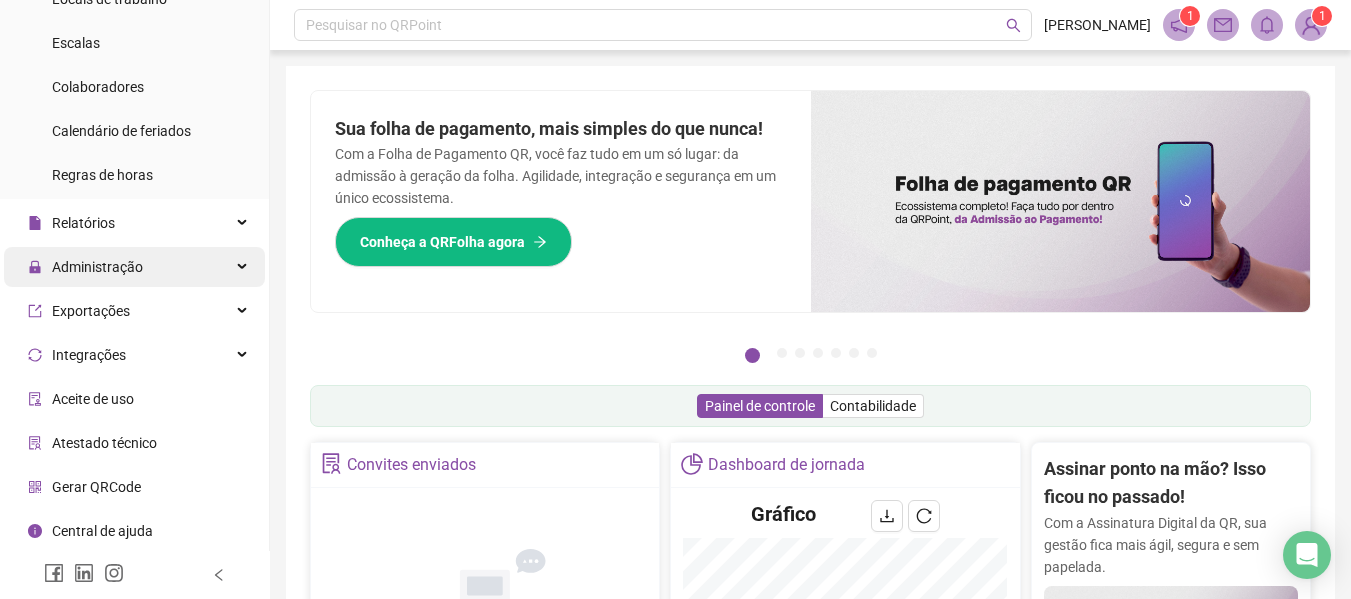 click on "Administração" at bounding box center [97, 267] 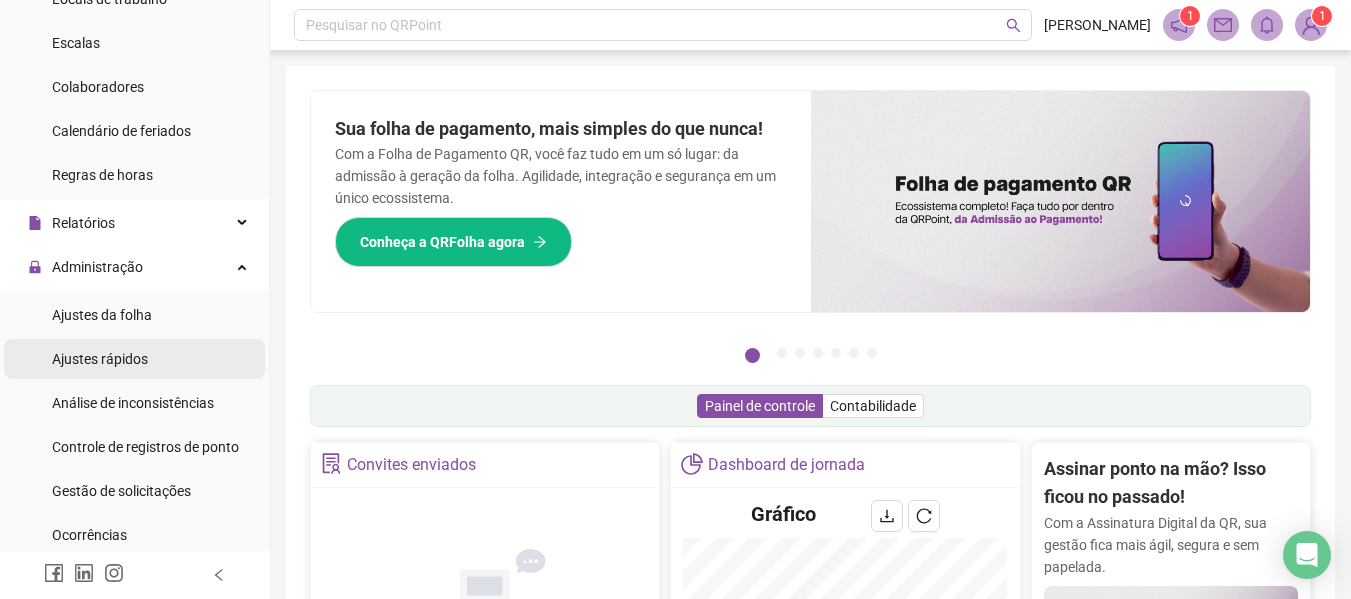click on "Ajustes rápidos" at bounding box center (100, 359) 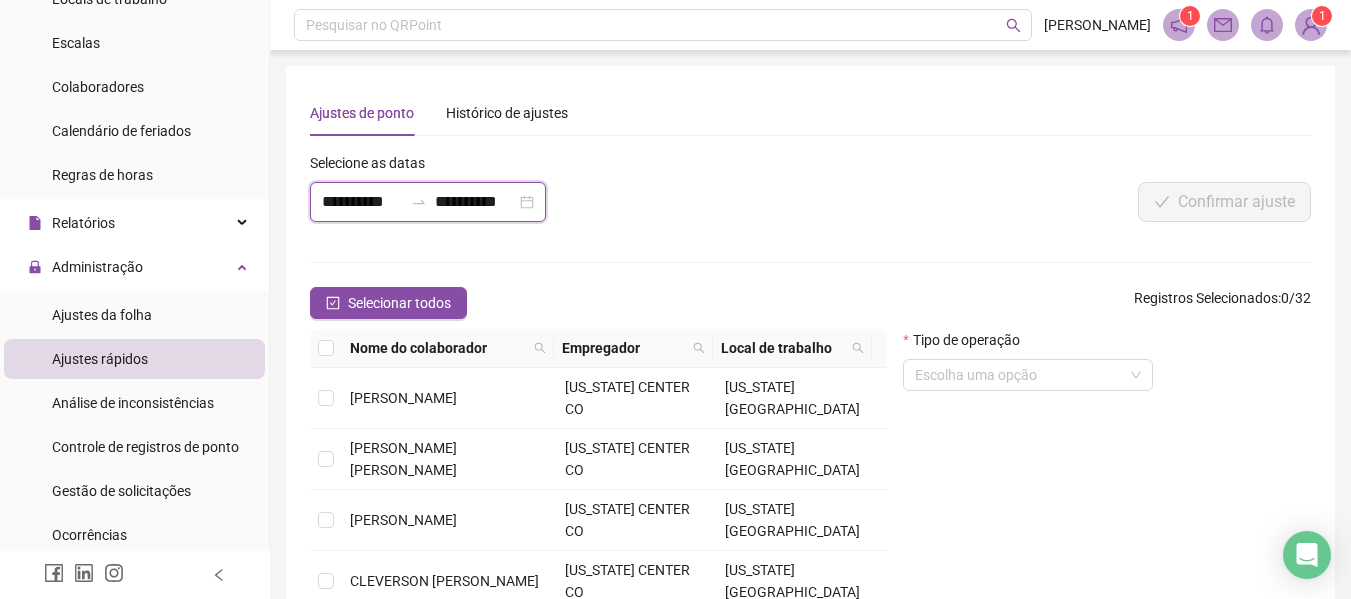 click on "**********" at bounding box center (362, 202) 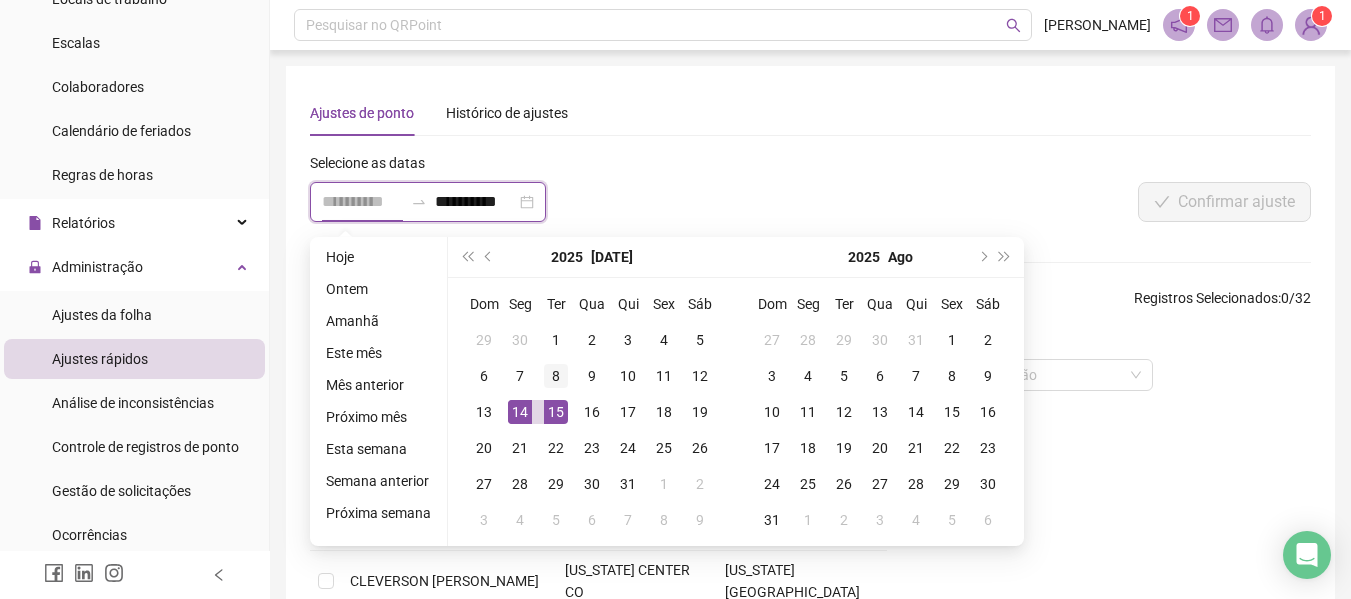 type on "**********" 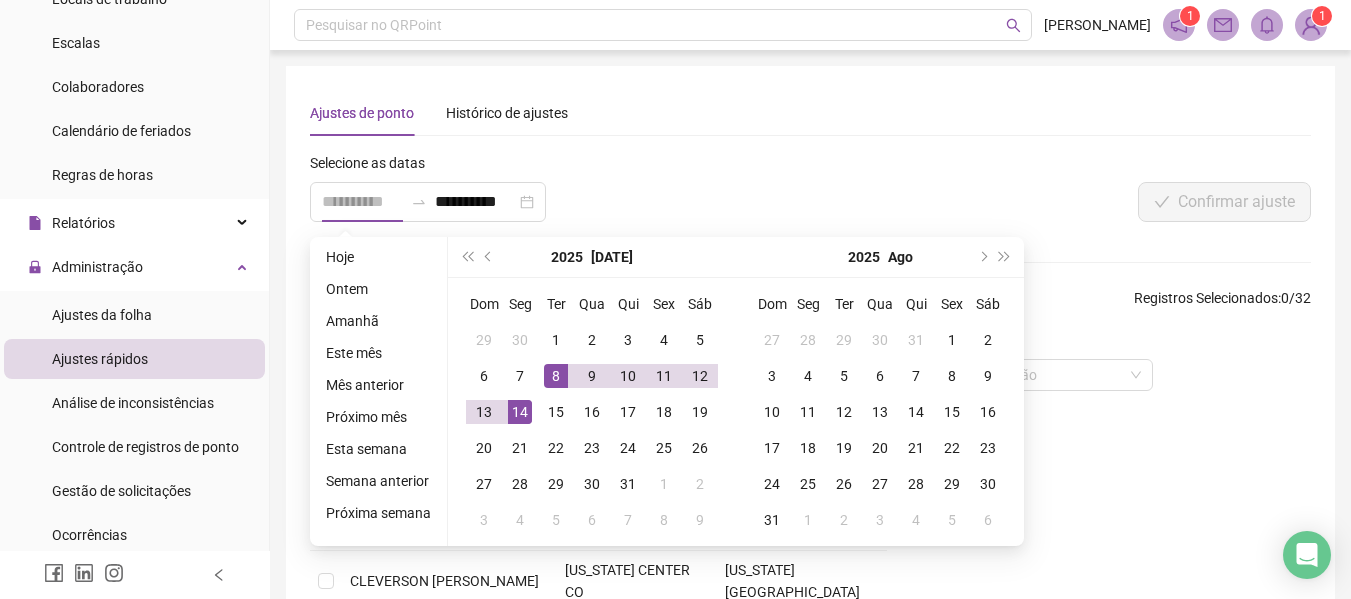 click on "8" at bounding box center [556, 376] 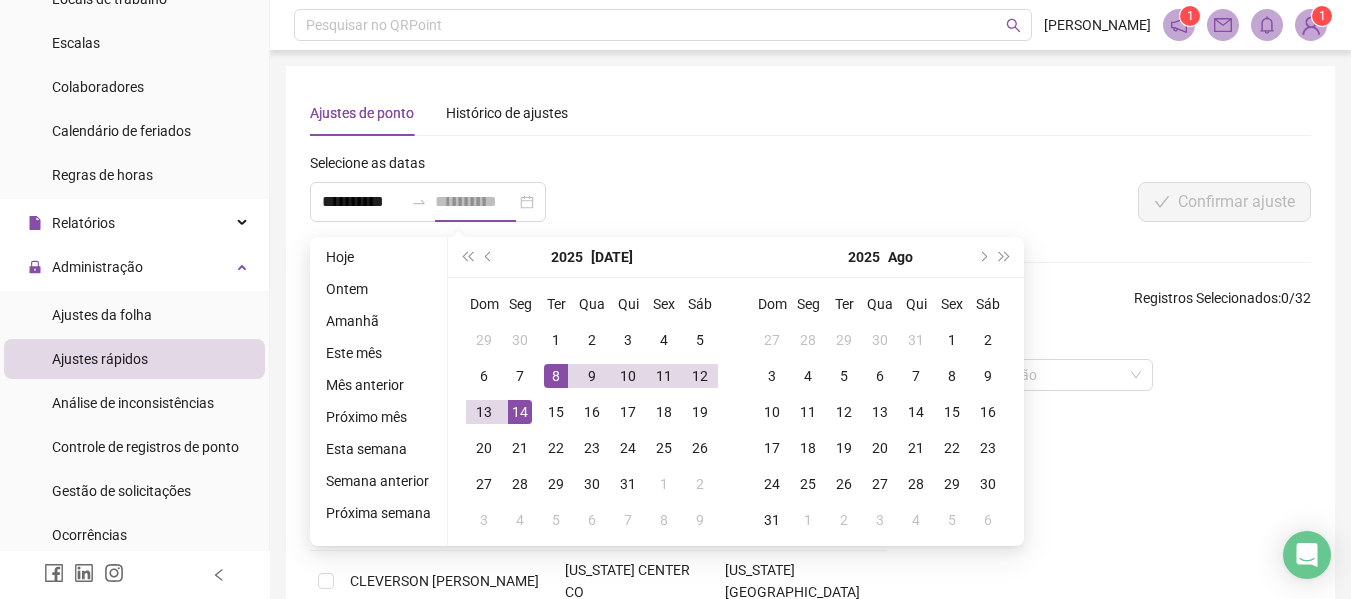 click on "8" at bounding box center [556, 376] 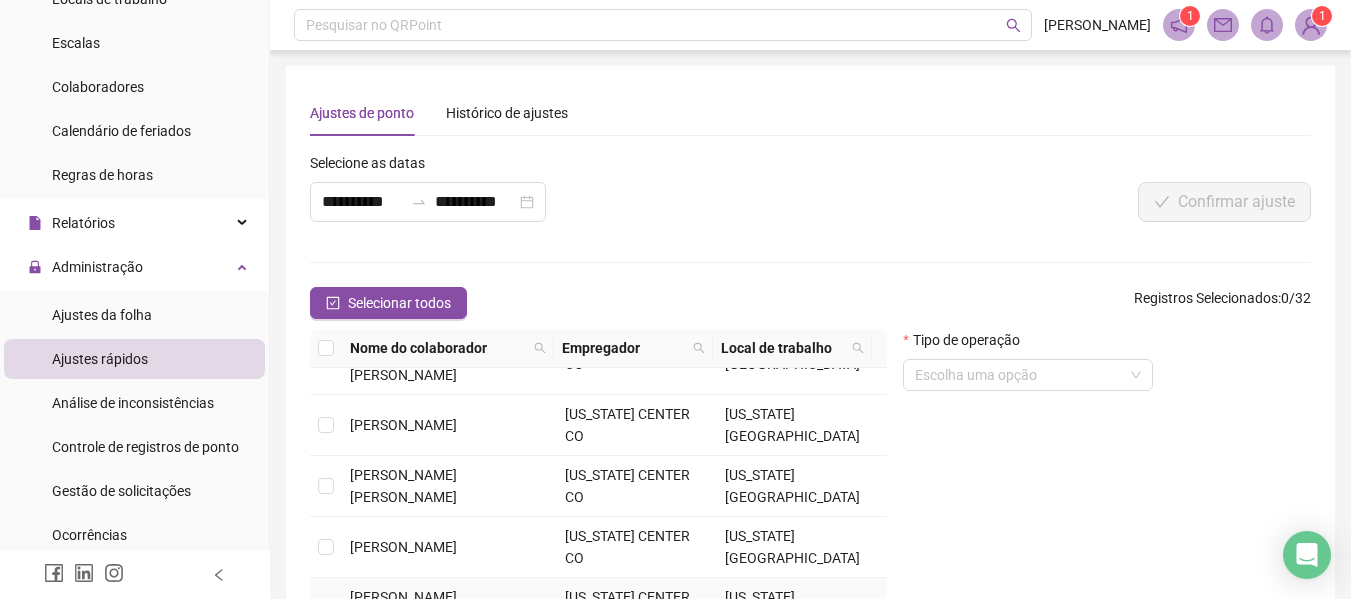 scroll, scrollTop: 351, scrollLeft: 0, axis: vertical 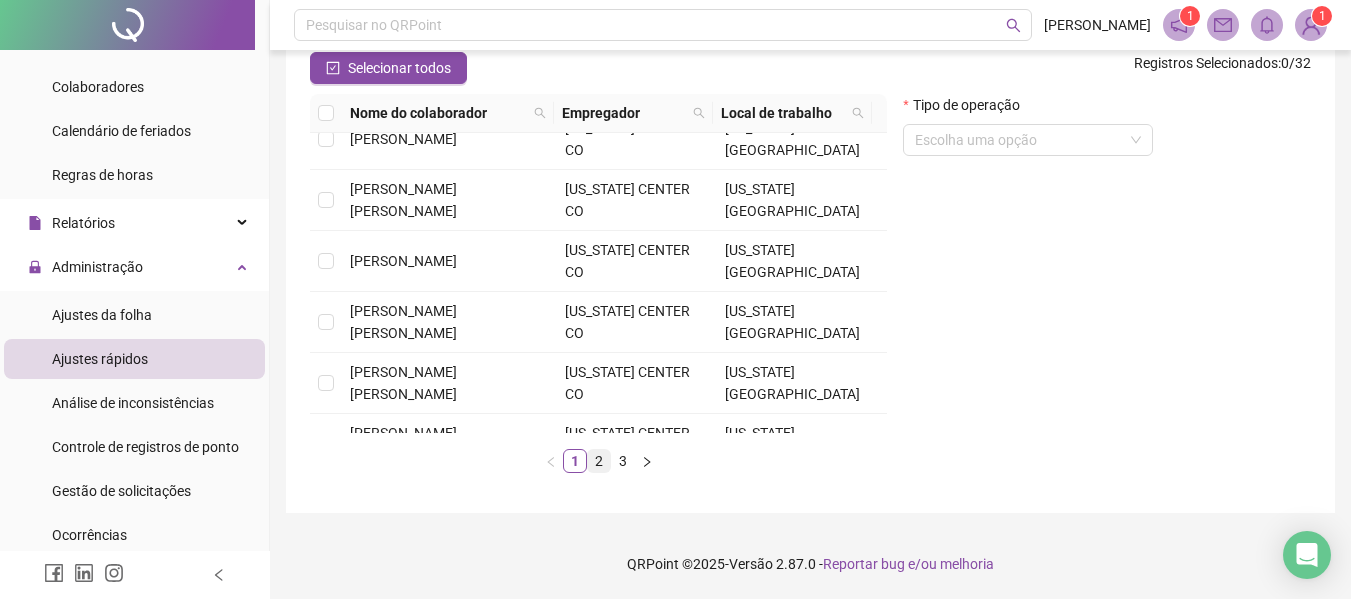 click on "2" at bounding box center (599, 461) 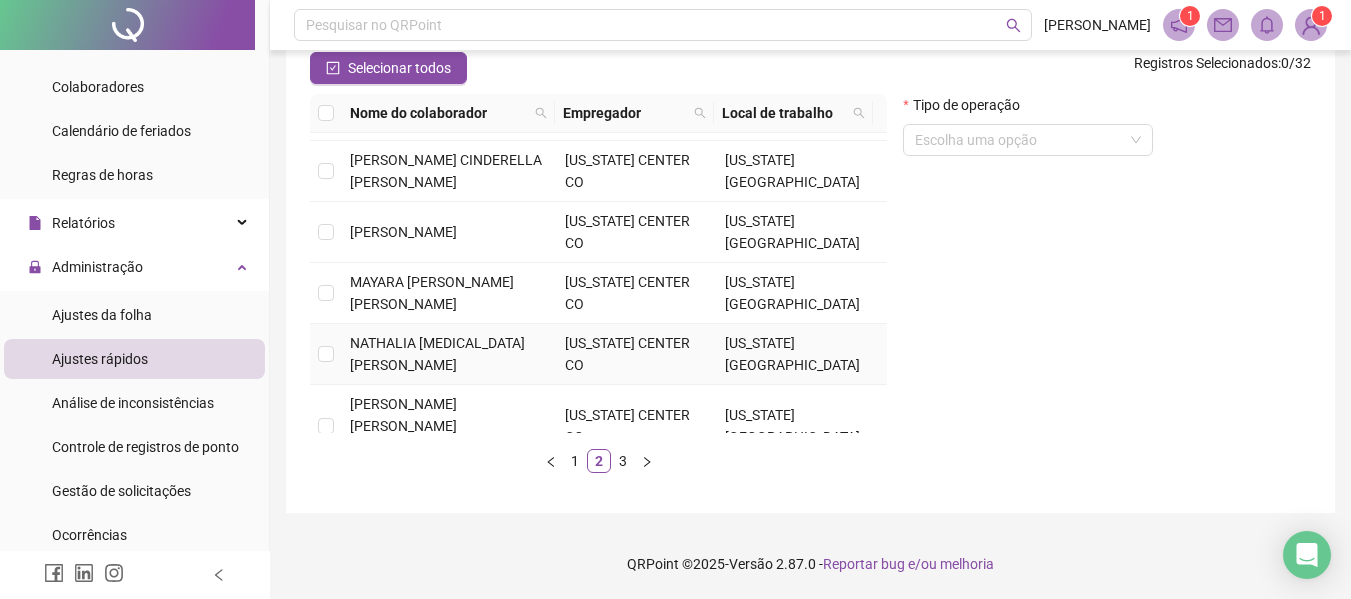 scroll, scrollTop: 461, scrollLeft: 0, axis: vertical 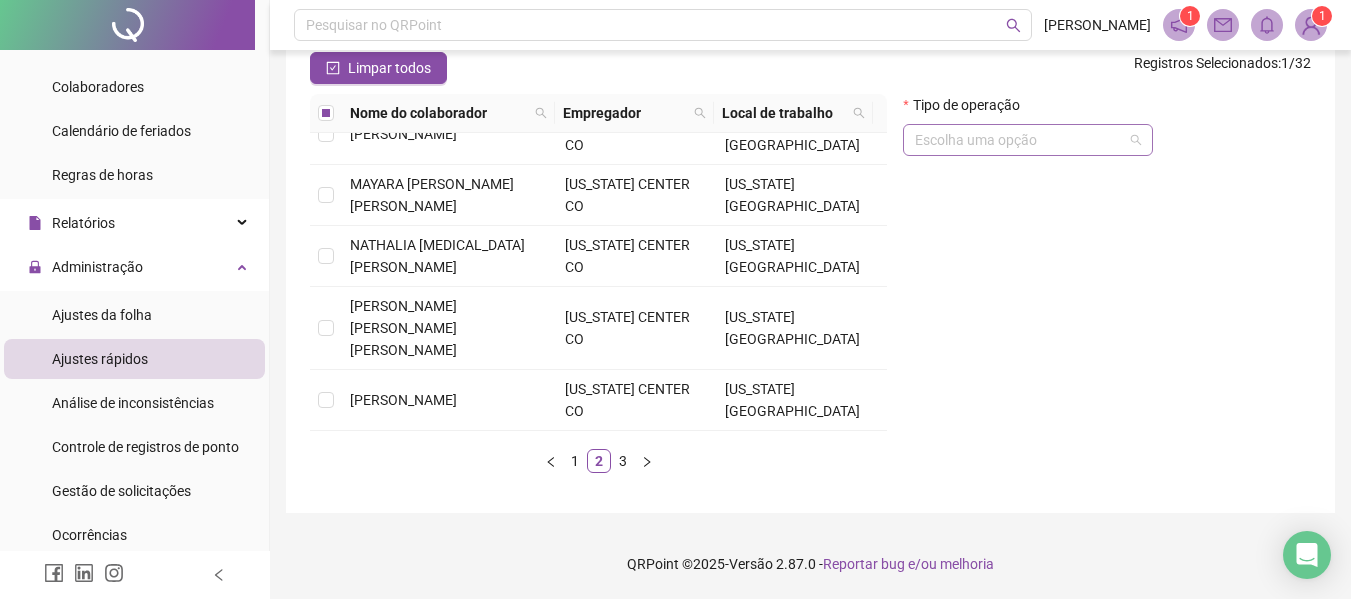 click at bounding box center [1022, 140] 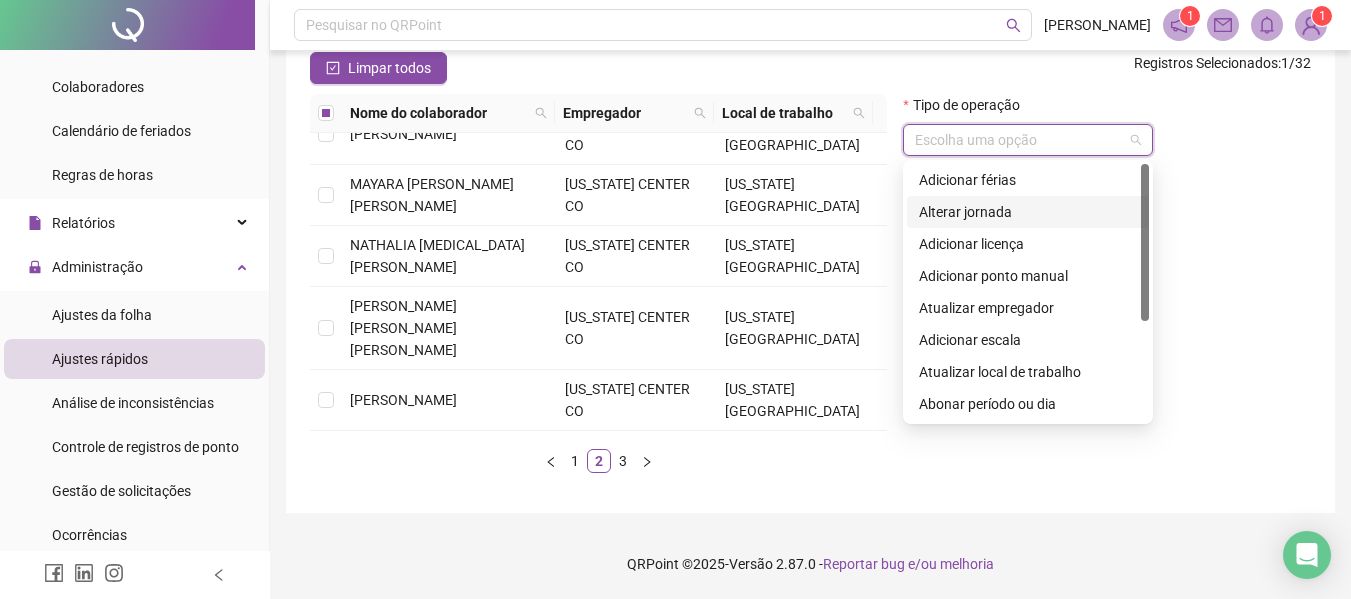 click on "Alterar jornada" at bounding box center [1028, 212] 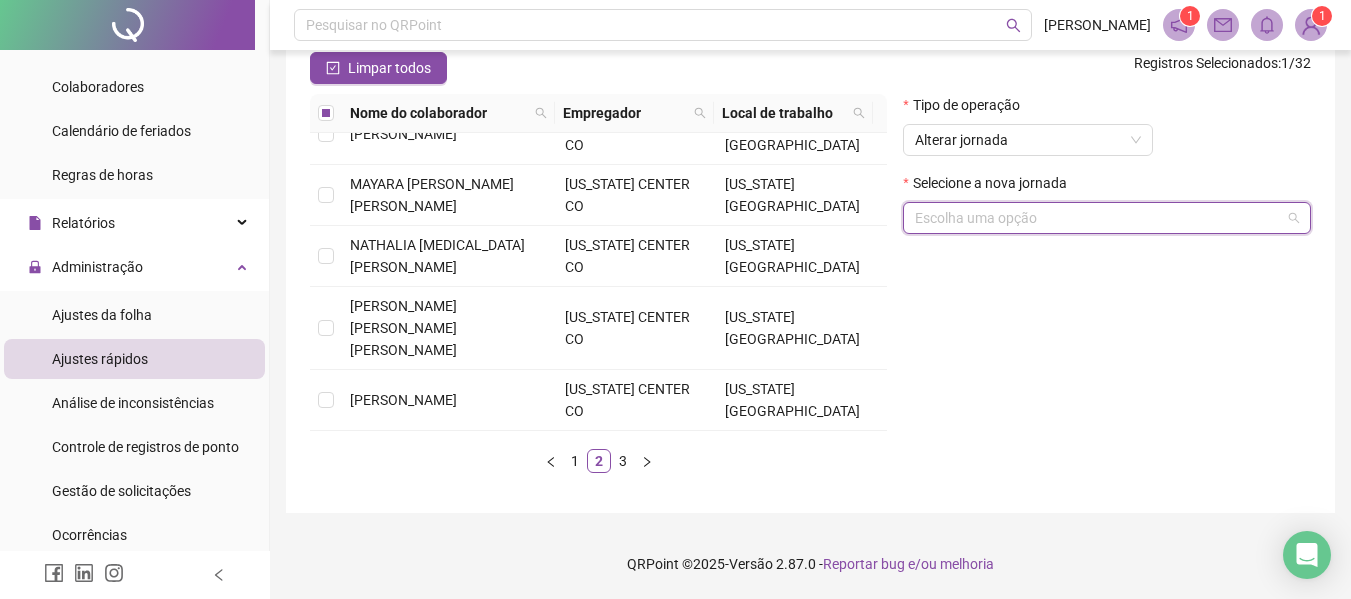 click at bounding box center (1101, 218) 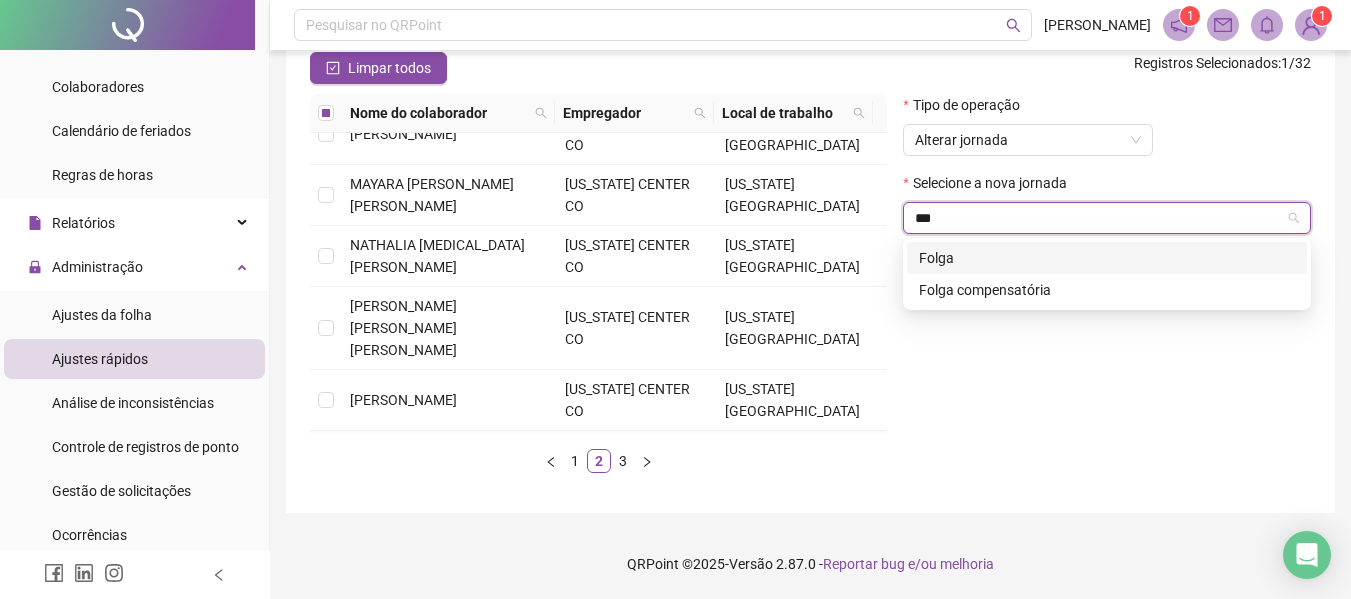type on "****" 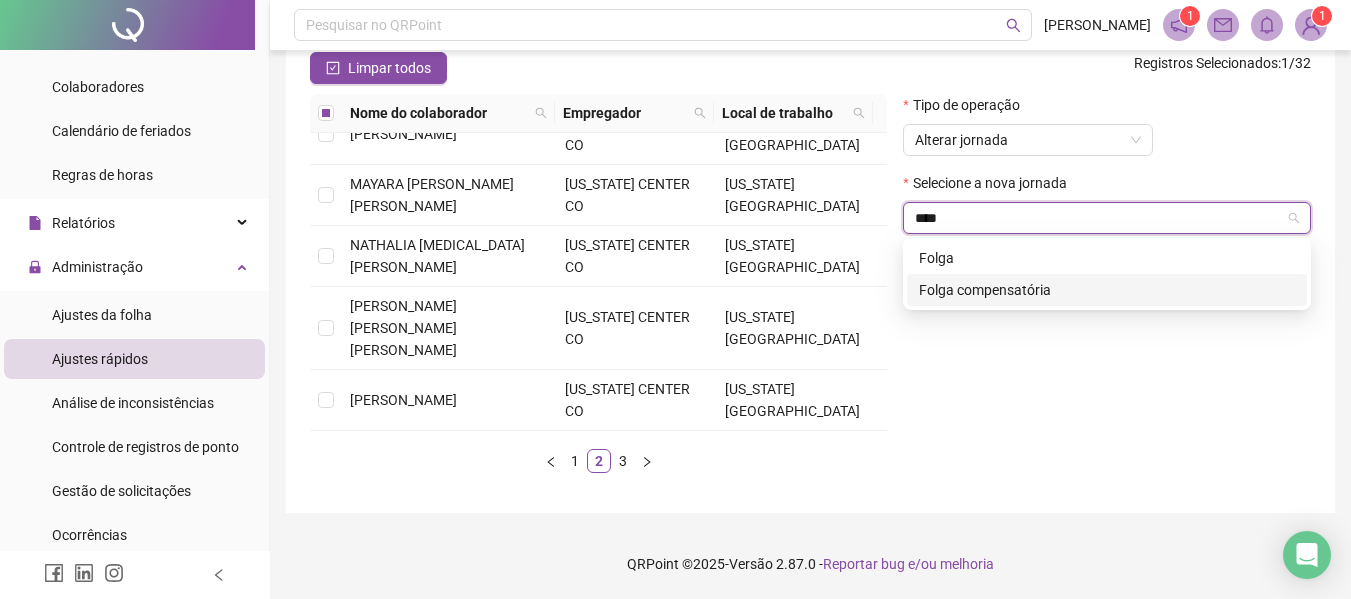 click on "Folga compensatória" at bounding box center (1107, 290) 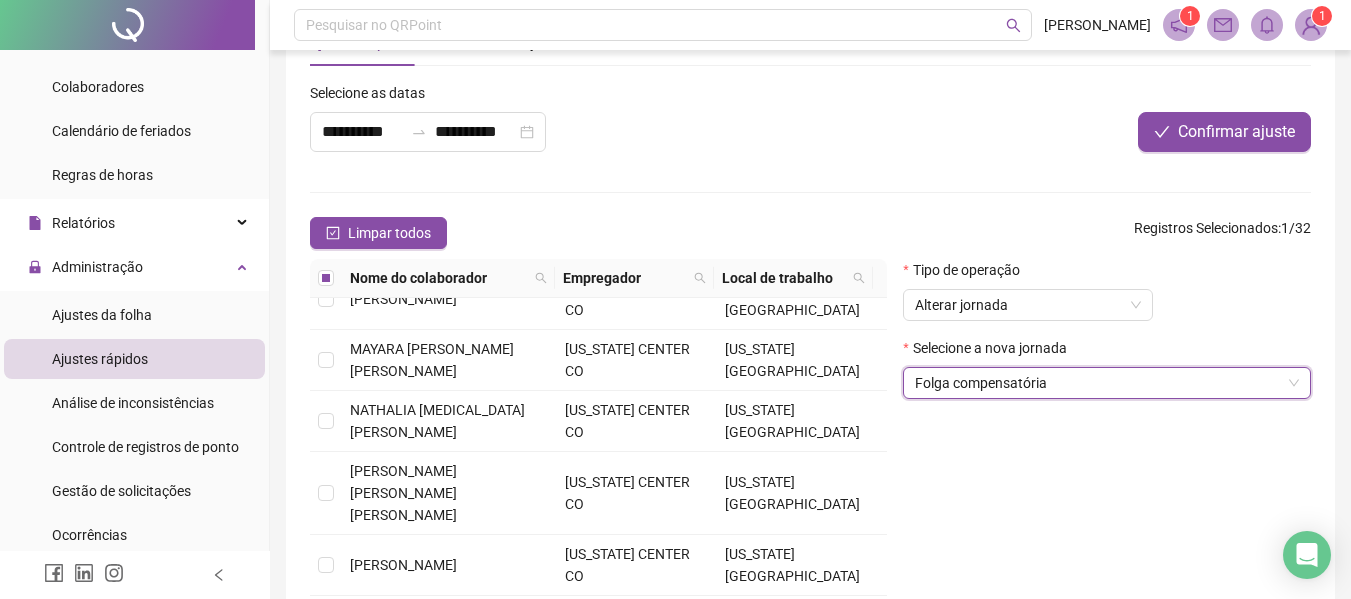 scroll, scrollTop: 35, scrollLeft: 0, axis: vertical 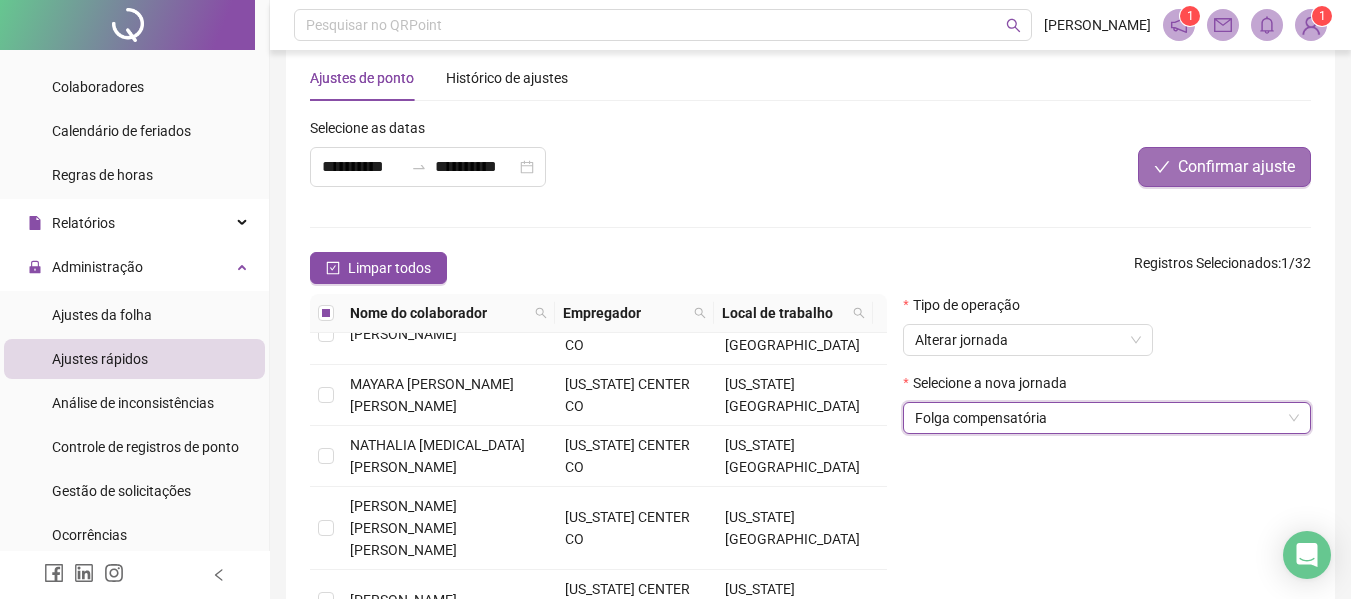click on "Confirmar ajuste" at bounding box center (1236, 167) 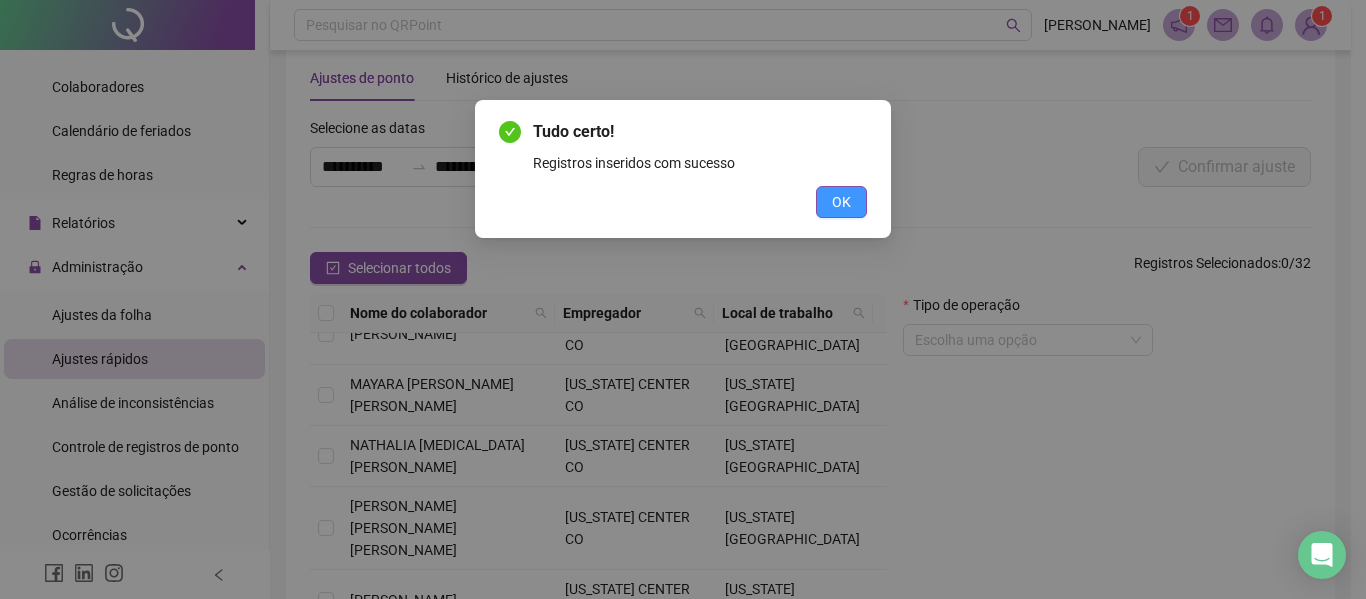 click on "OK" at bounding box center [841, 202] 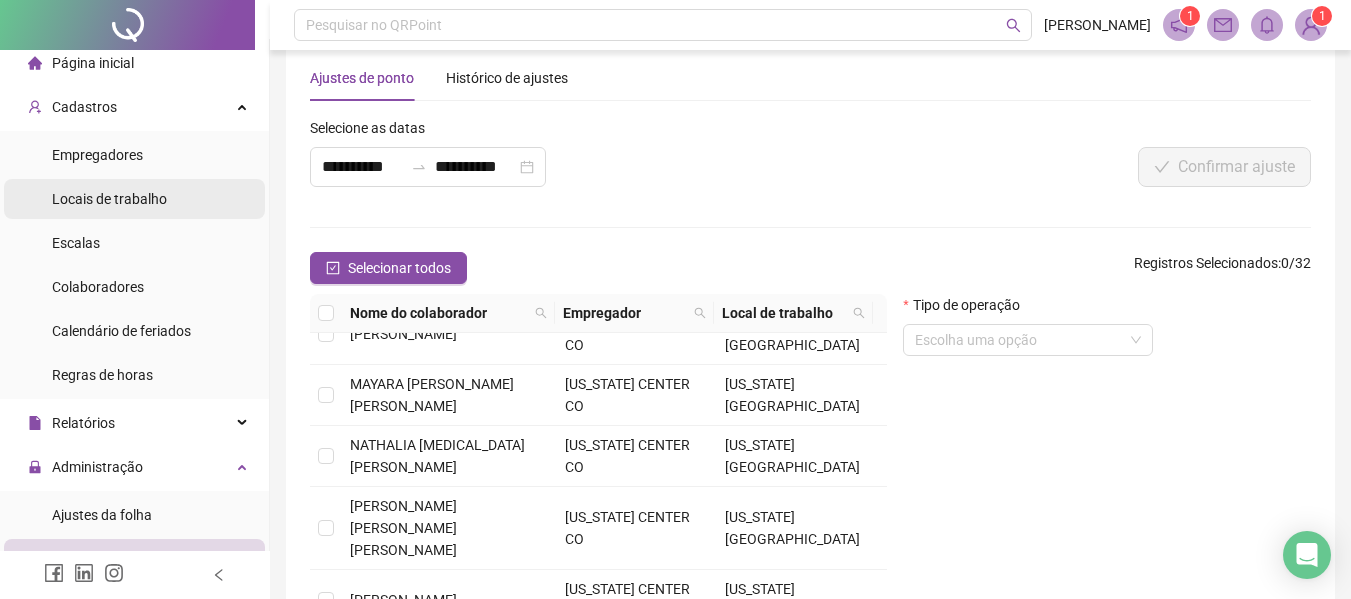 scroll, scrollTop: 0, scrollLeft: 0, axis: both 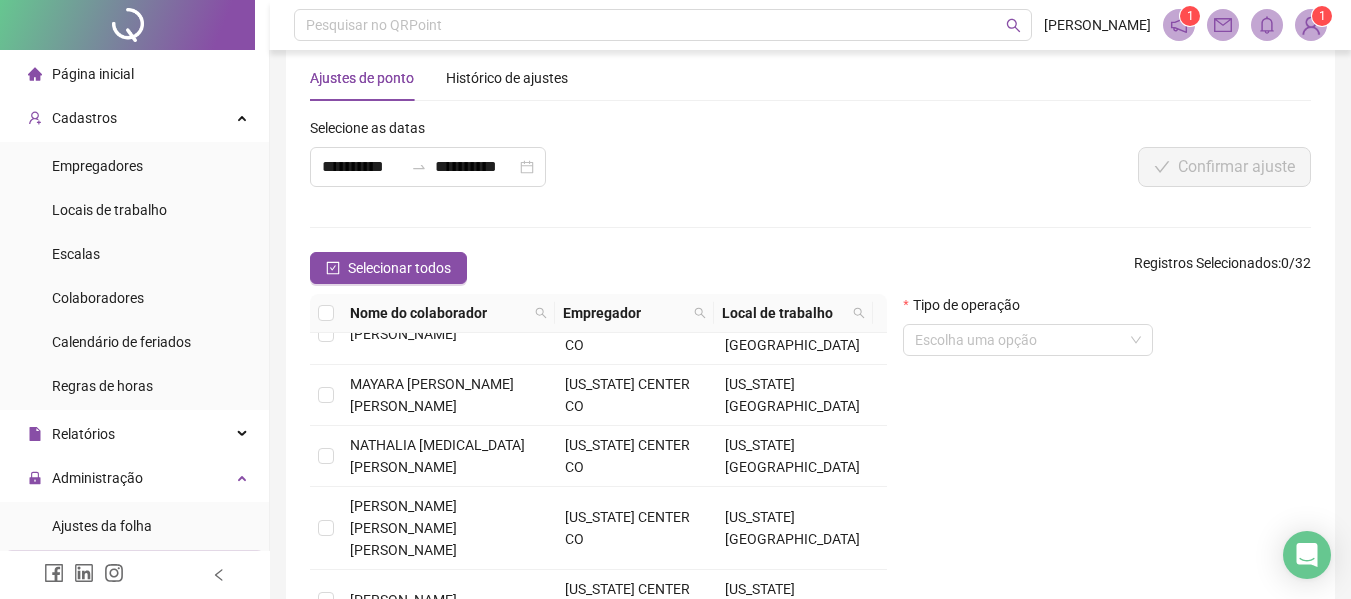 click on "Página inicial" at bounding box center (93, 74) 